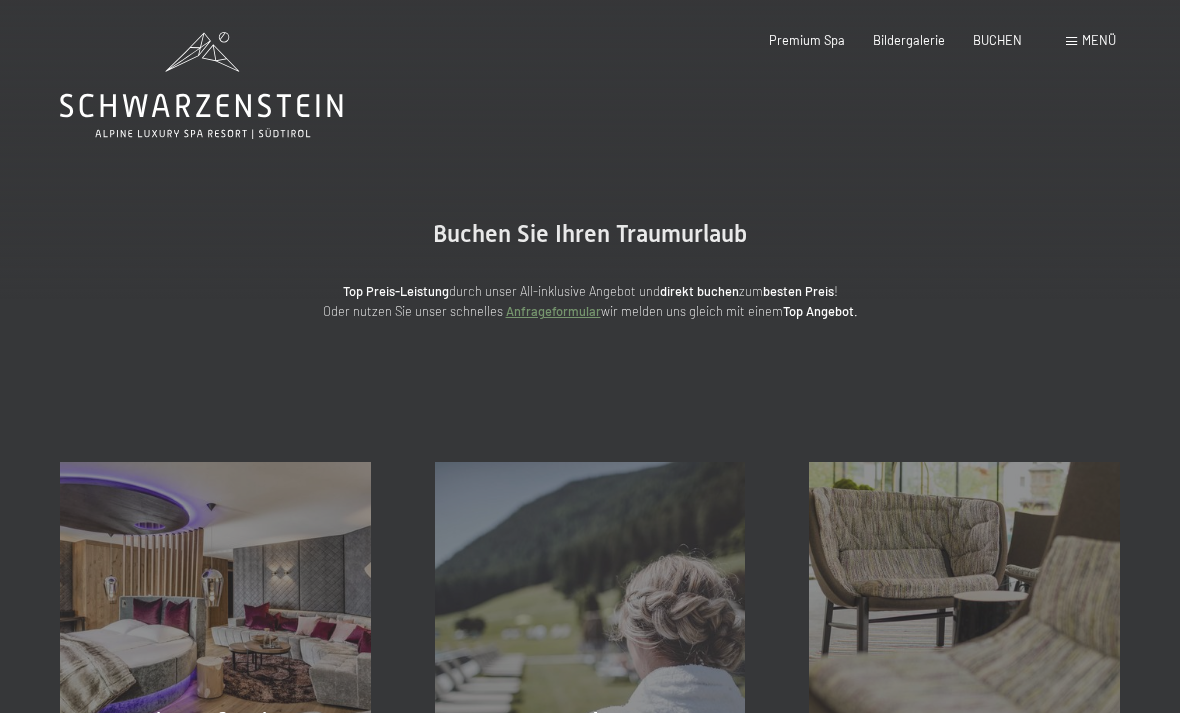 scroll, scrollTop: 0, scrollLeft: 0, axis: both 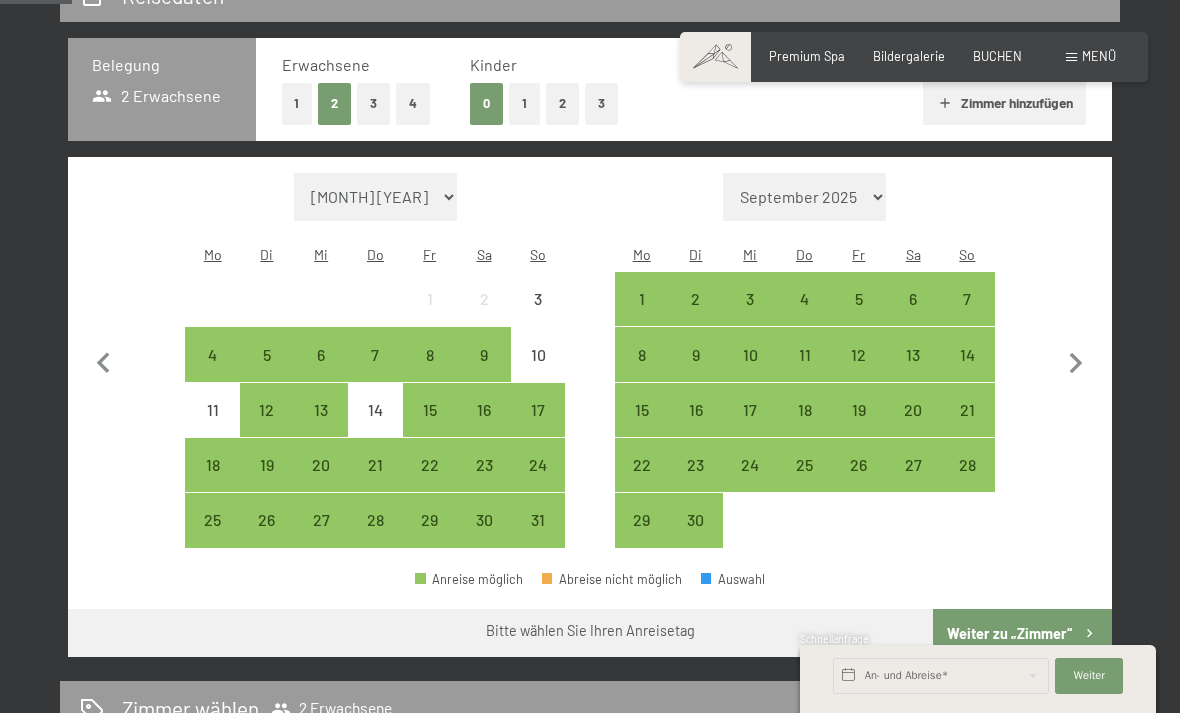 click on "28" at bounding box center [967, 482] 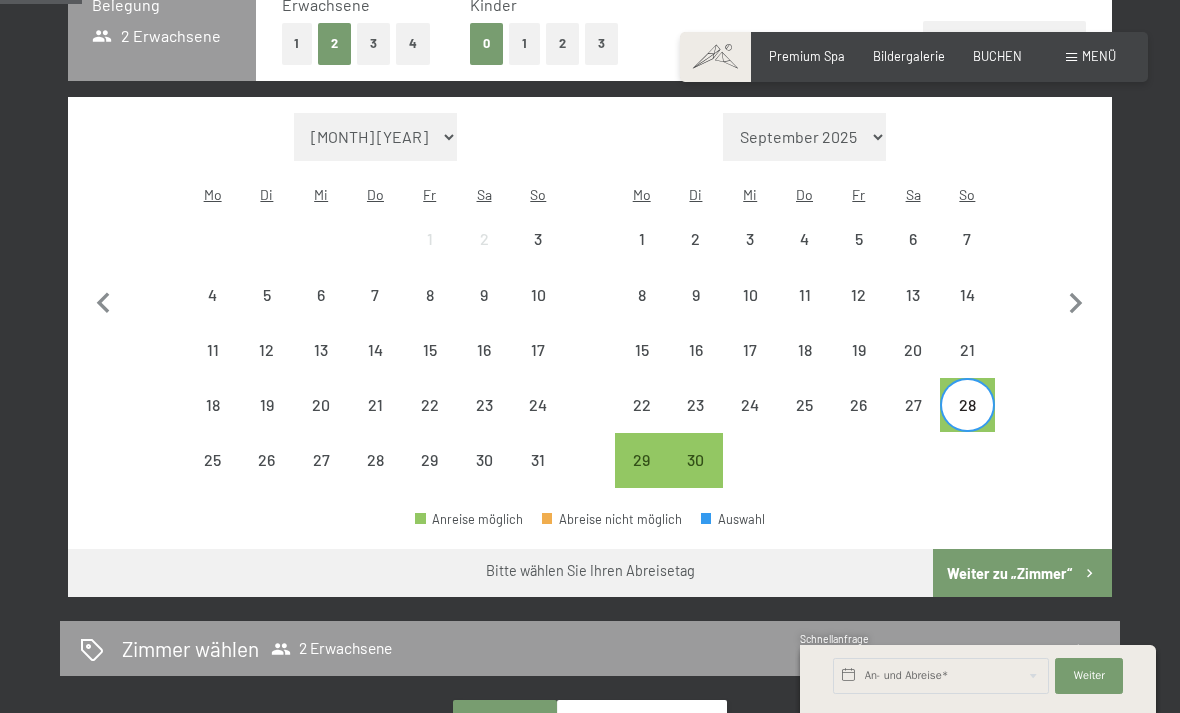 scroll, scrollTop: 476, scrollLeft: 0, axis: vertical 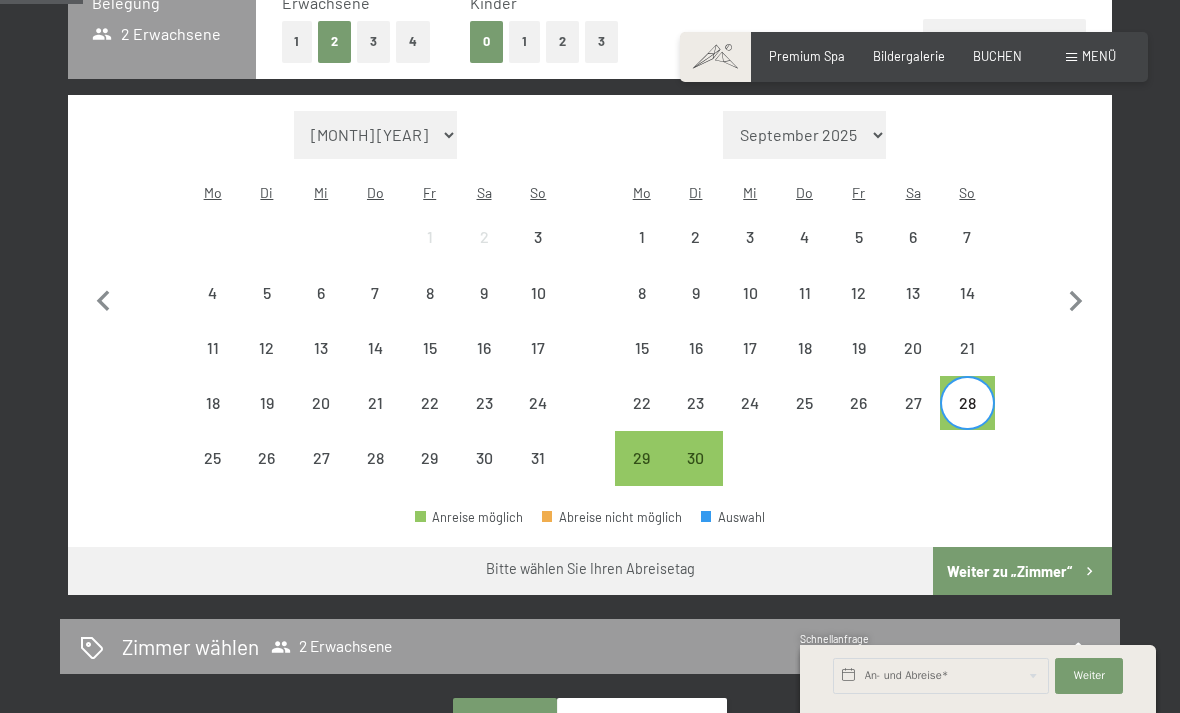 click 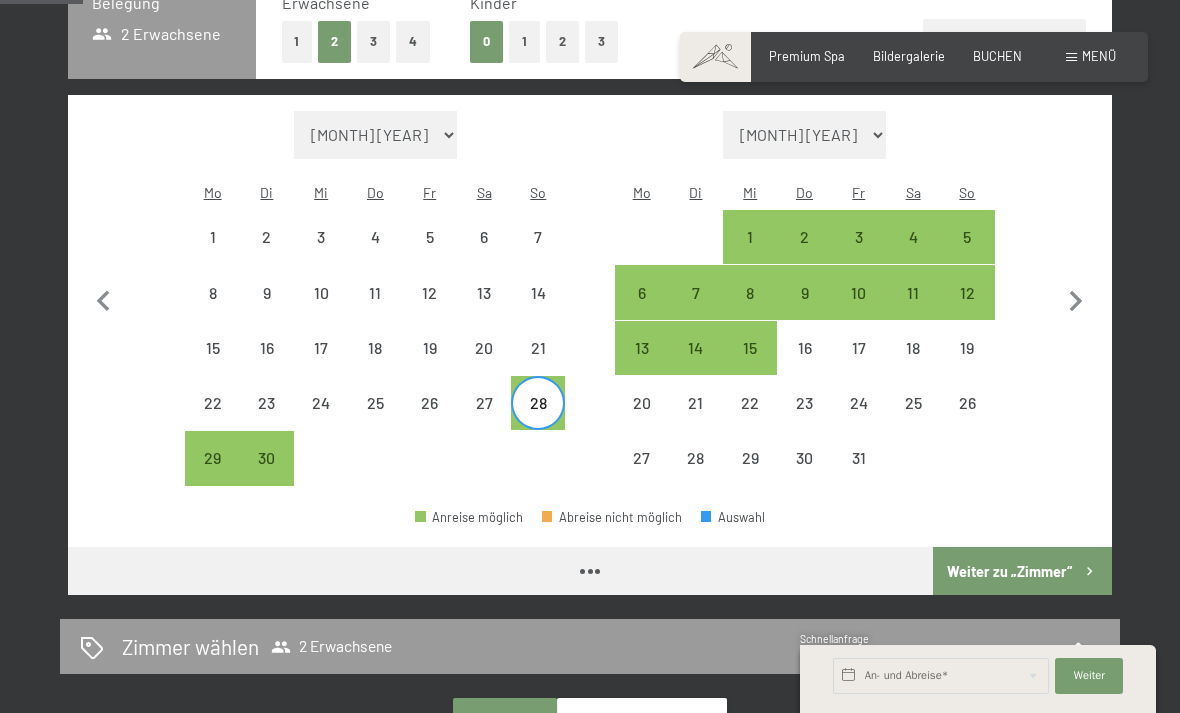 select on "2025-09-01" 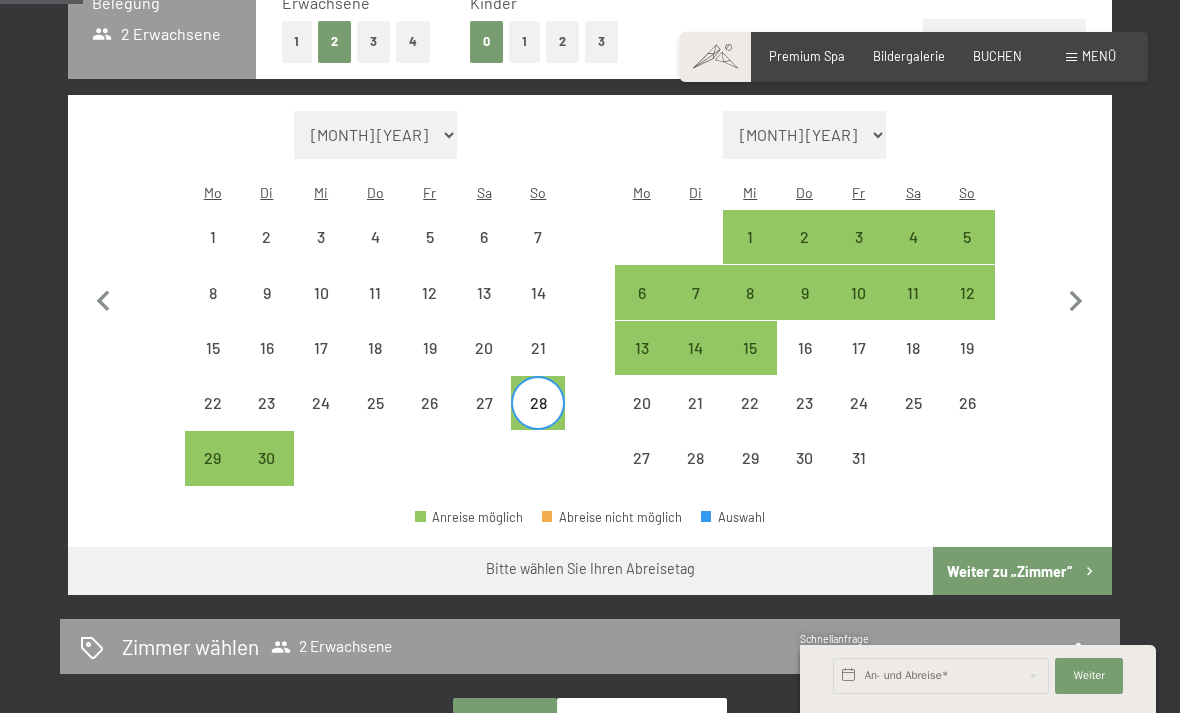 click on "3" at bounding box center [859, 254] 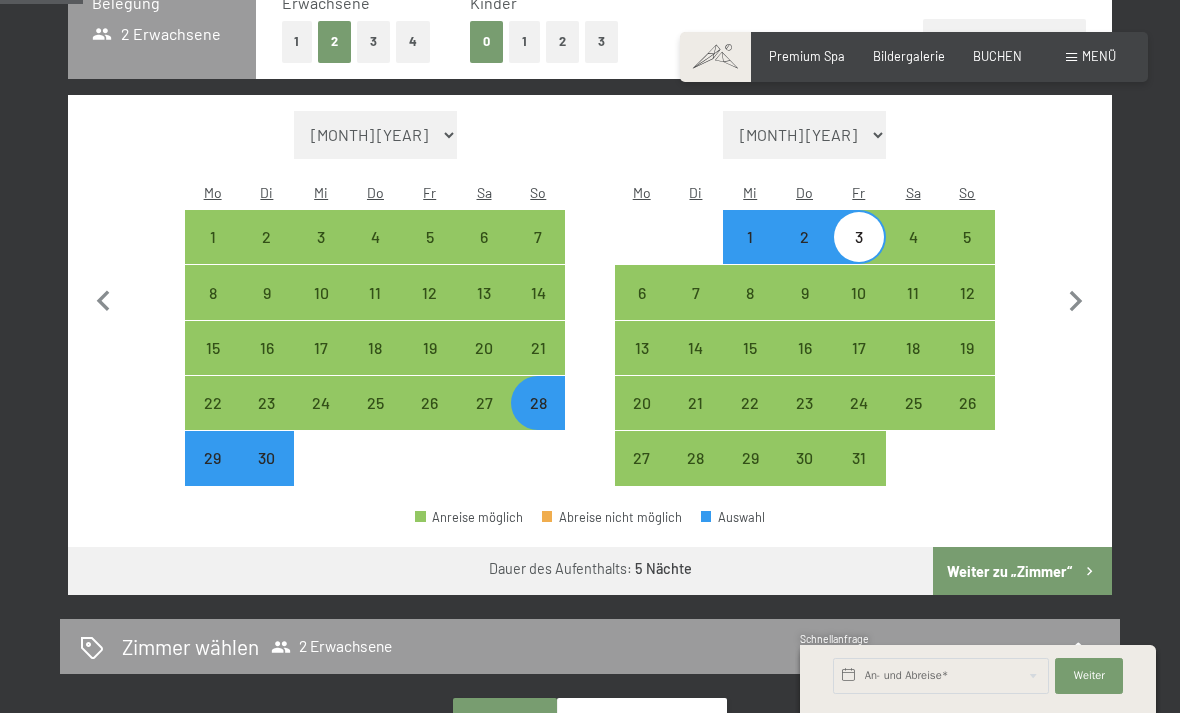click on "Weiter zu „Zimmer“" at bounding box center (1022, 571) 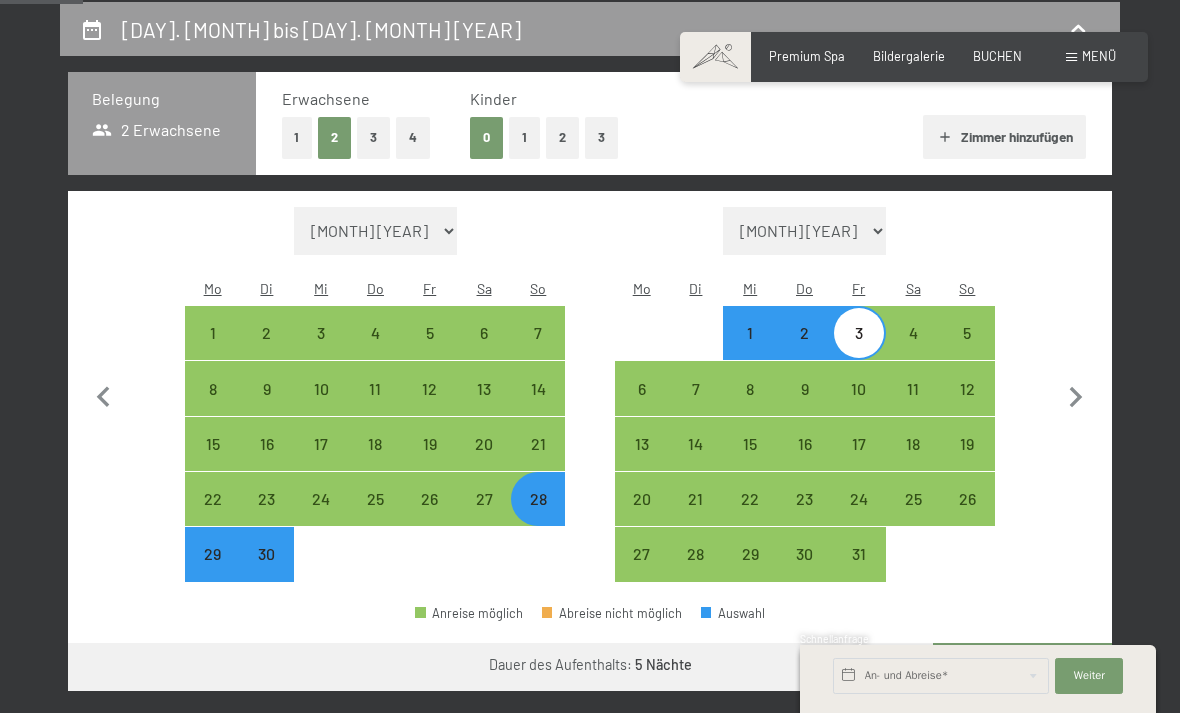 select on "2025-09-01" 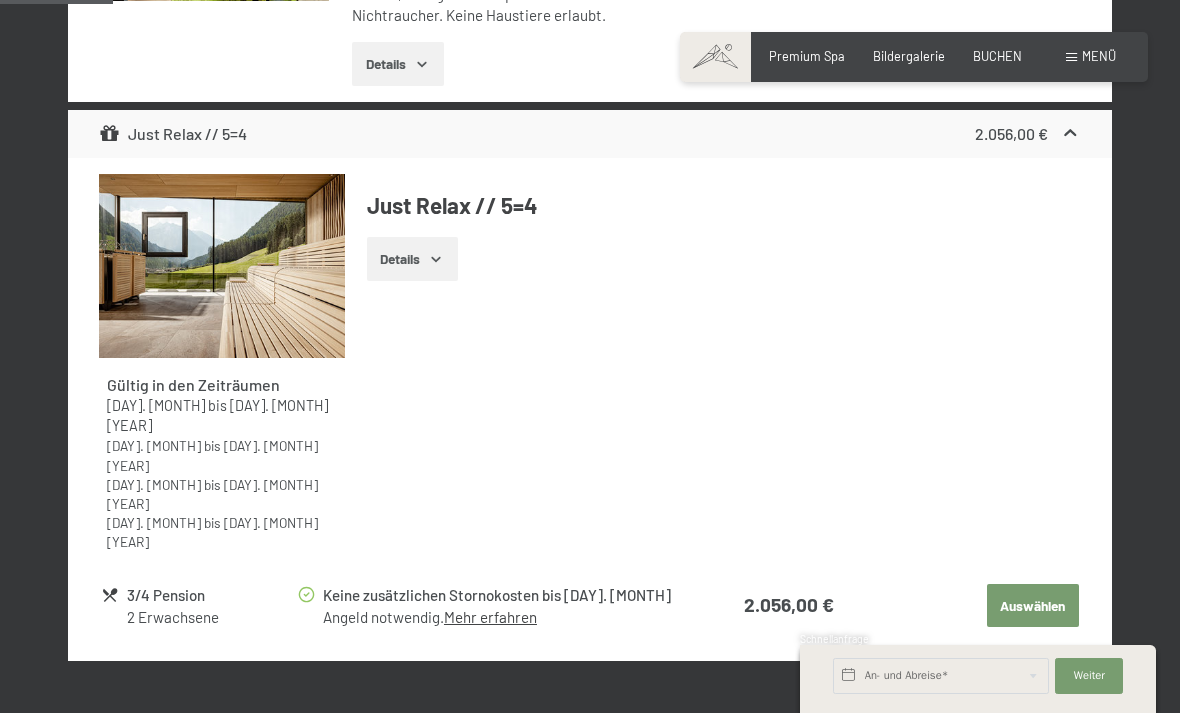 scroll, scrollTop: 803, scrollLeft: 0, axis: vertical 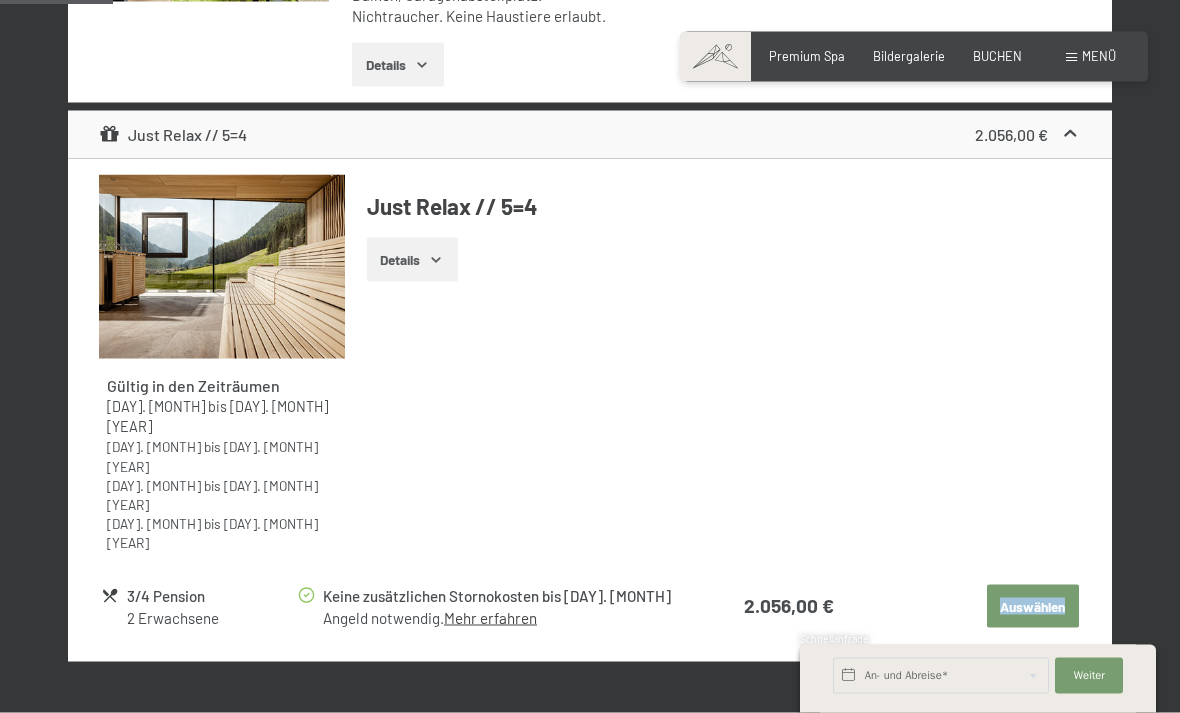 click on "Gültig in den Zeiträumen 7. September   bis   3. Oktober 2025 21. Dezember   bis   26. Dezember 2025 11. Januar   bis   23. Januar 2026 8. März   bis   27. März 2026 Just Relax // 5=4 Details" at bounding box center [589, 371] 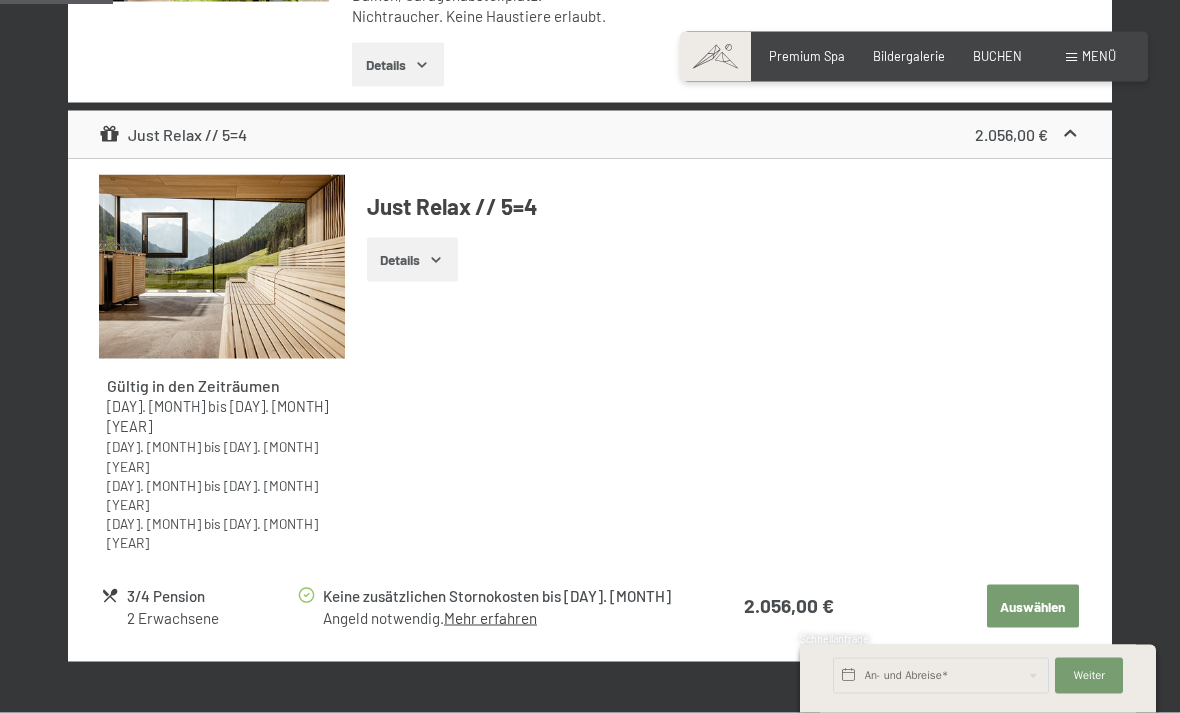 click on "Auswählen" at bounding box center (1033, 607) 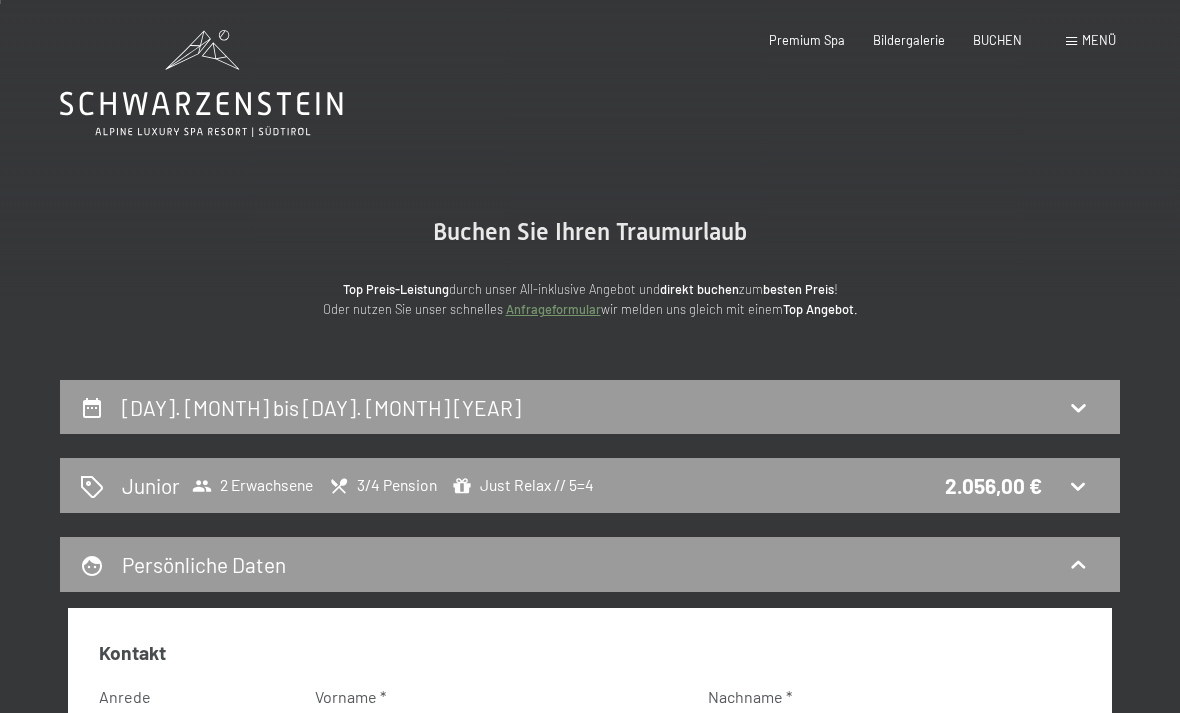 scroll, scrollTop: 0, scrollLeft: 0, axis: both 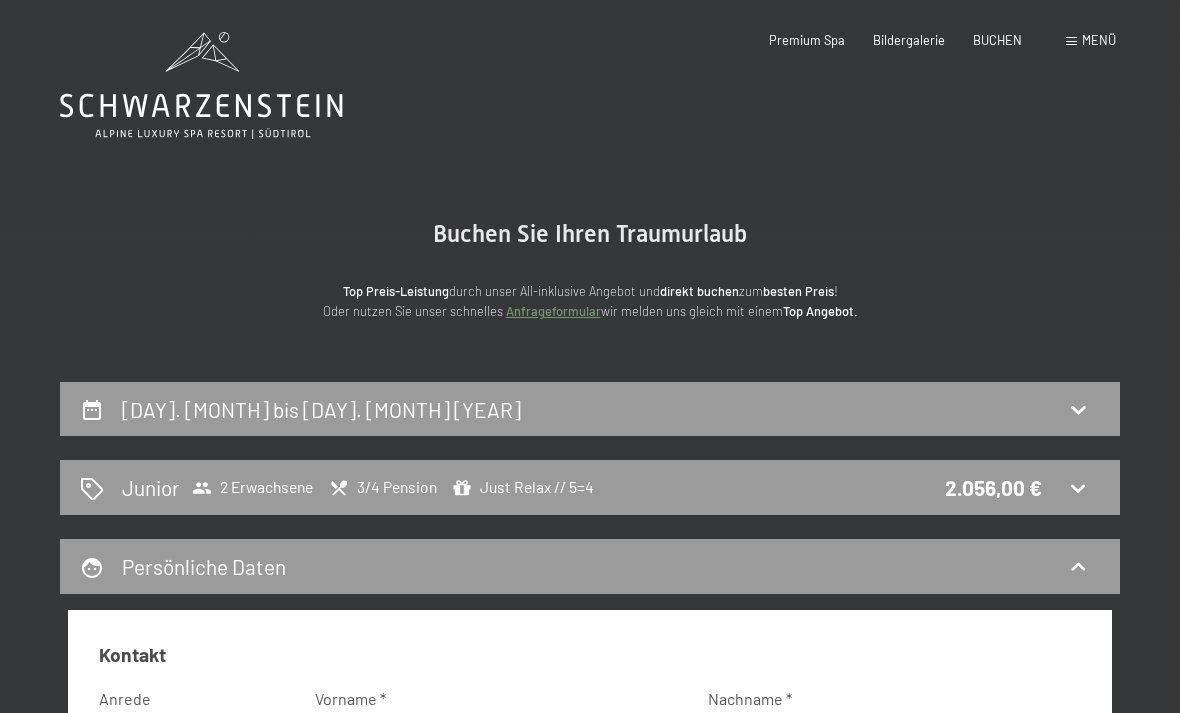 click on "Menü" at bounding box center (1099, 40) 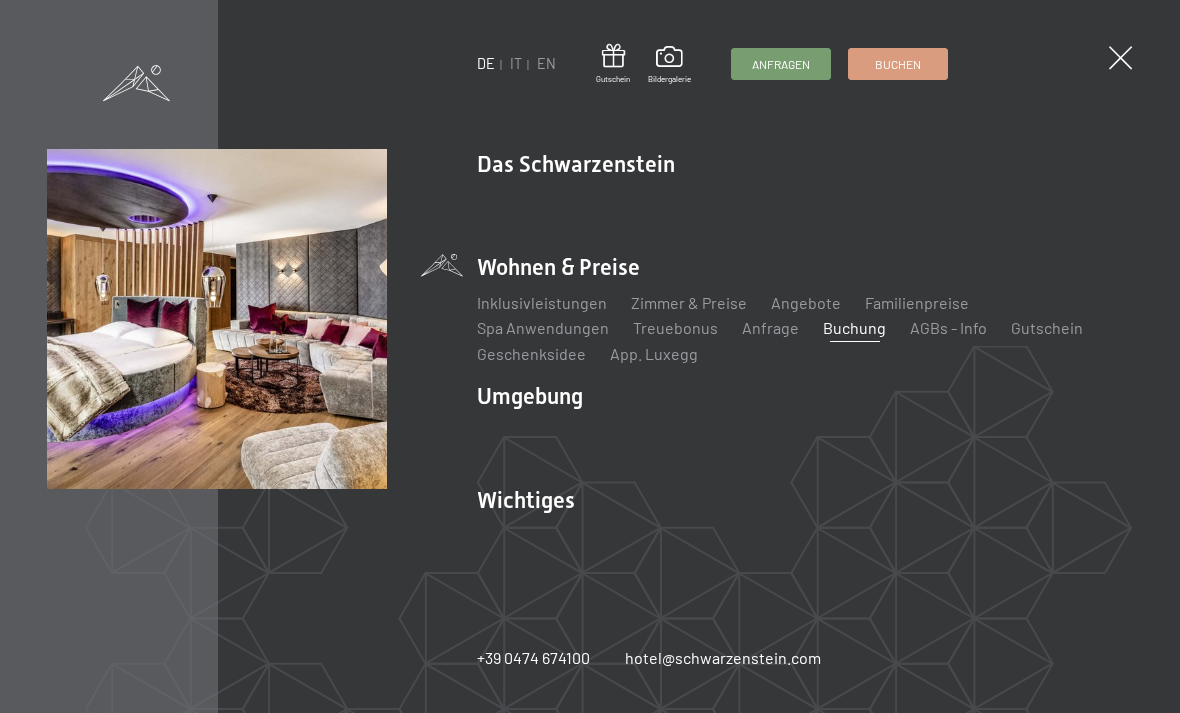 click on "Angebote" at bounding box center (806, 302) 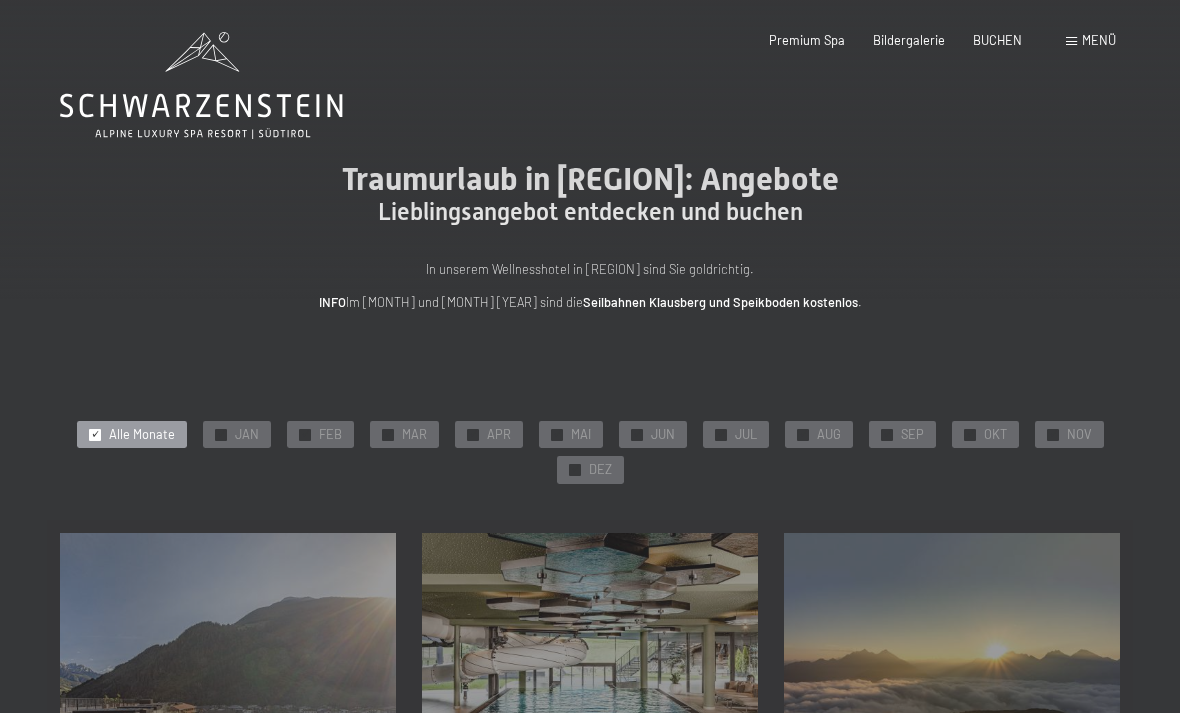 scroll, scrollTop: 0, scrollLeft: 0, axis: both 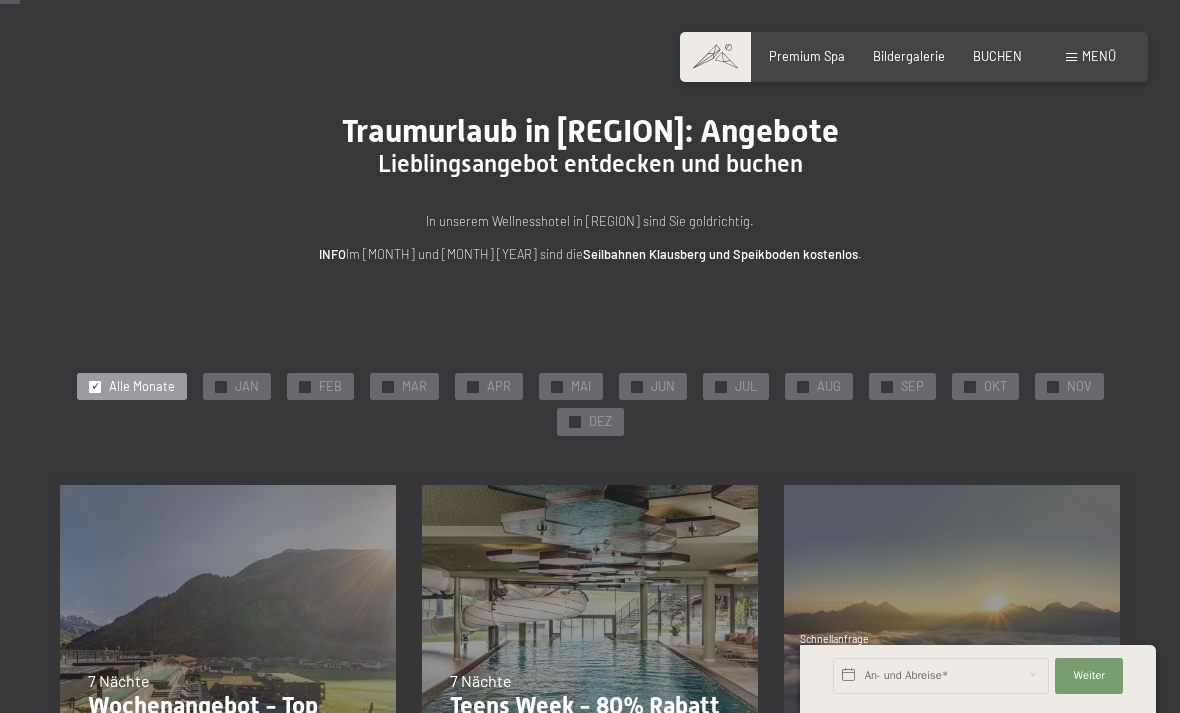 click on "SEP" at bounding box center [912, 387] 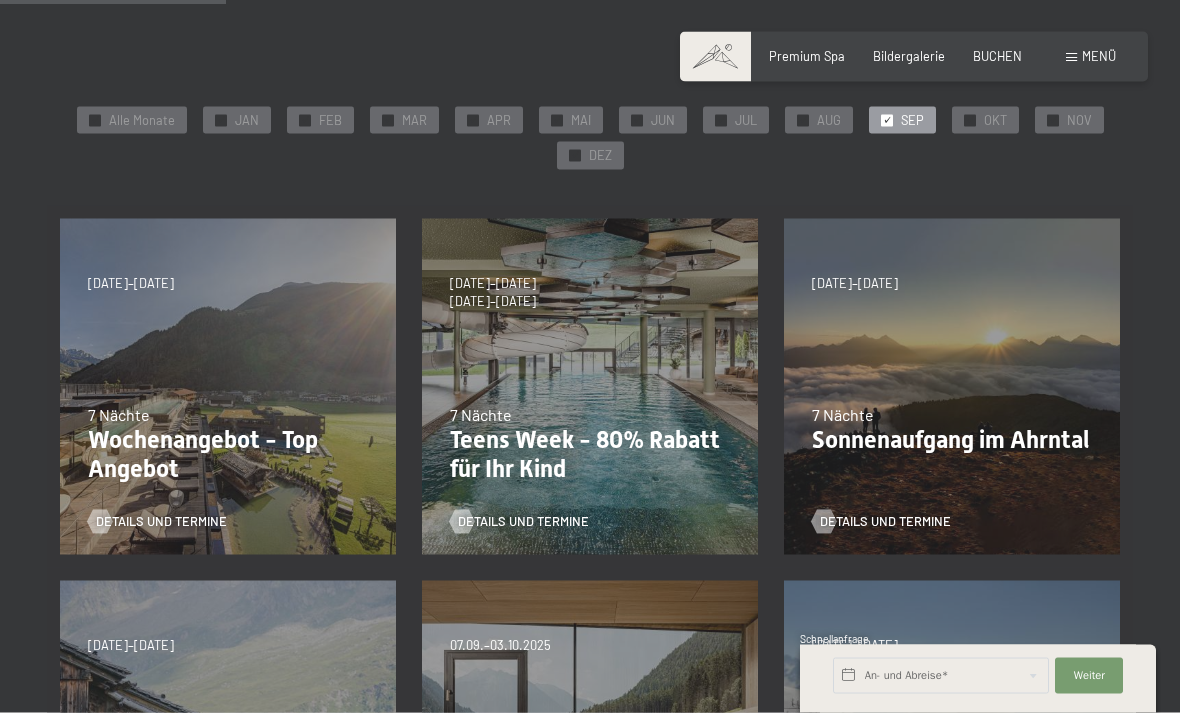 scroll, scrollTop: 316, scrollLeft: 0, axis: vertical 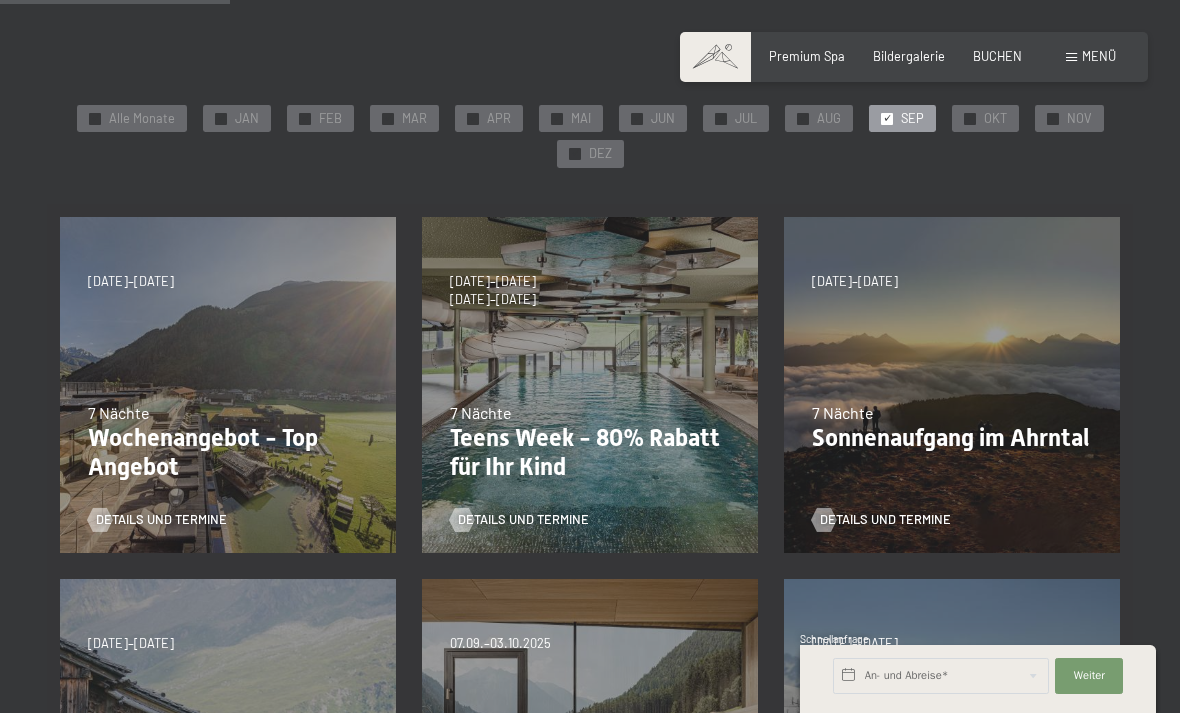 click on "Wochenangebot - Top Angebot" at bounding box center [228, 453] 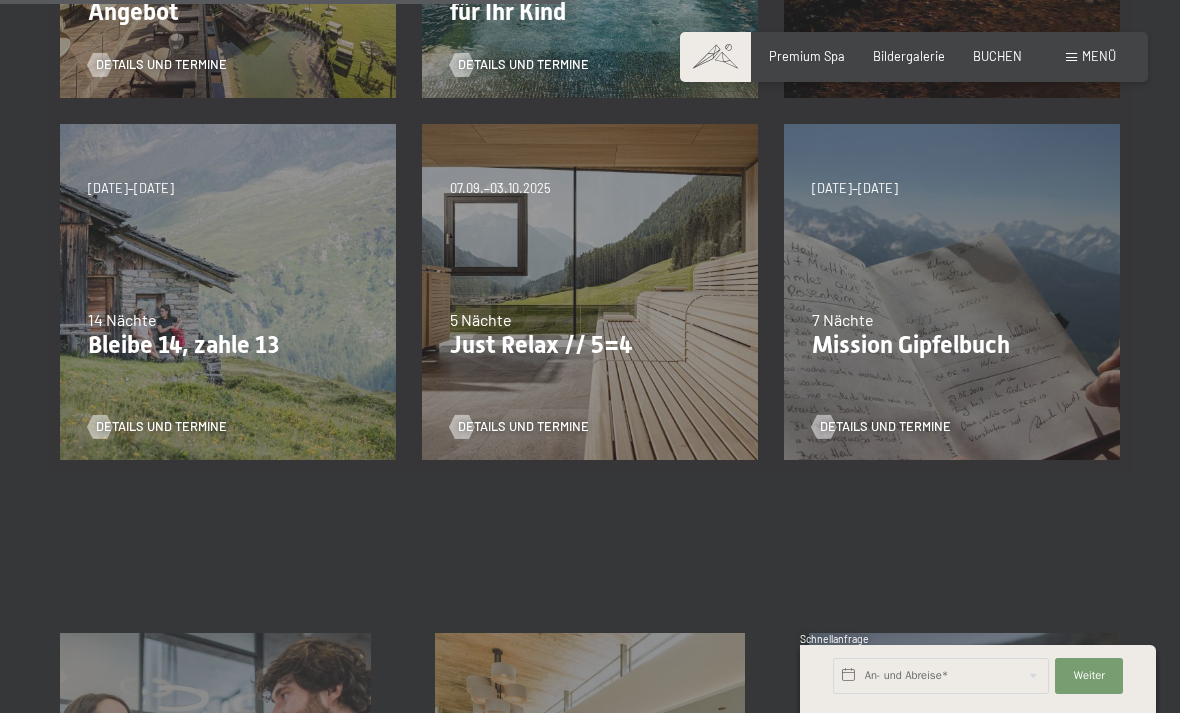 scroll, scrollTop: 770, scrollLeft: 0, axis: vertical 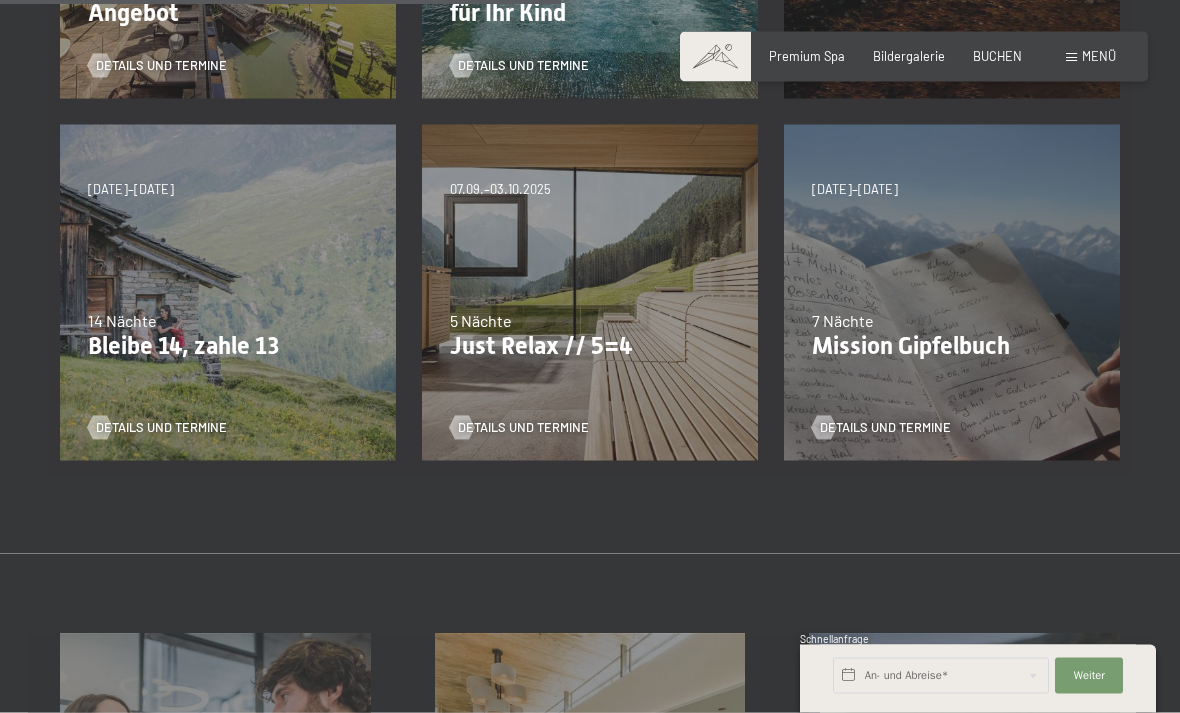 click on "Just Relax // 5=4" at bounding box center [590, 346] 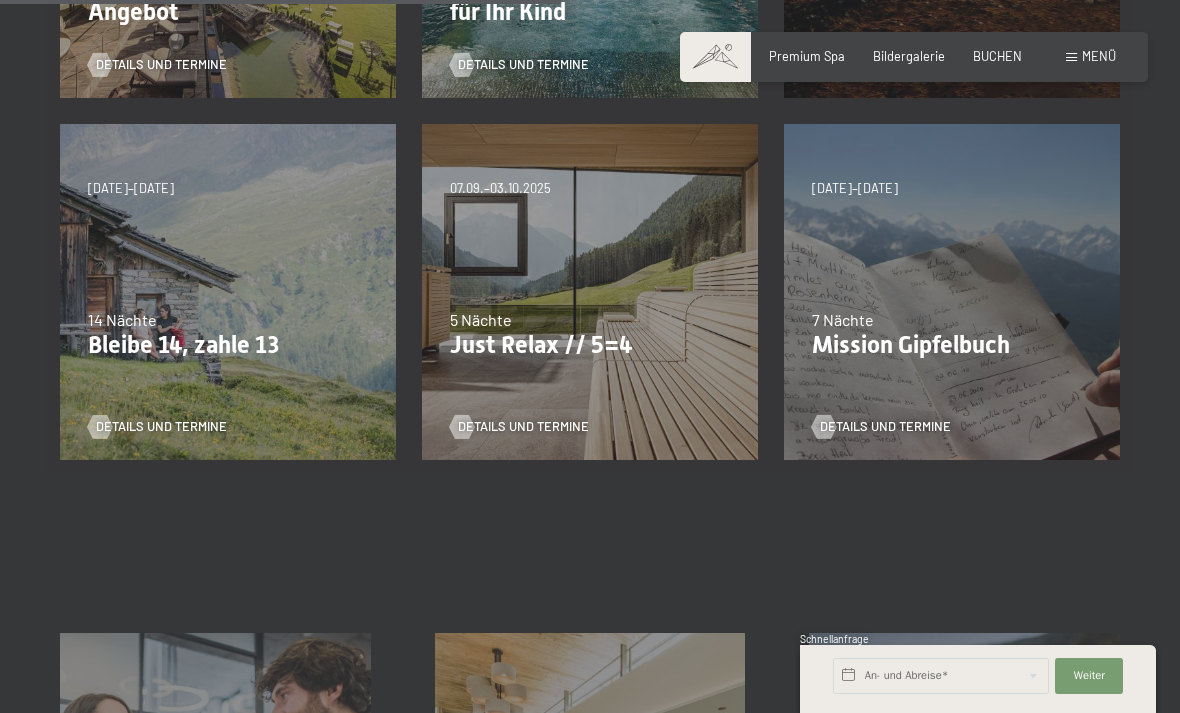 click on "Details und Termine" at bounding box center [523, 427] 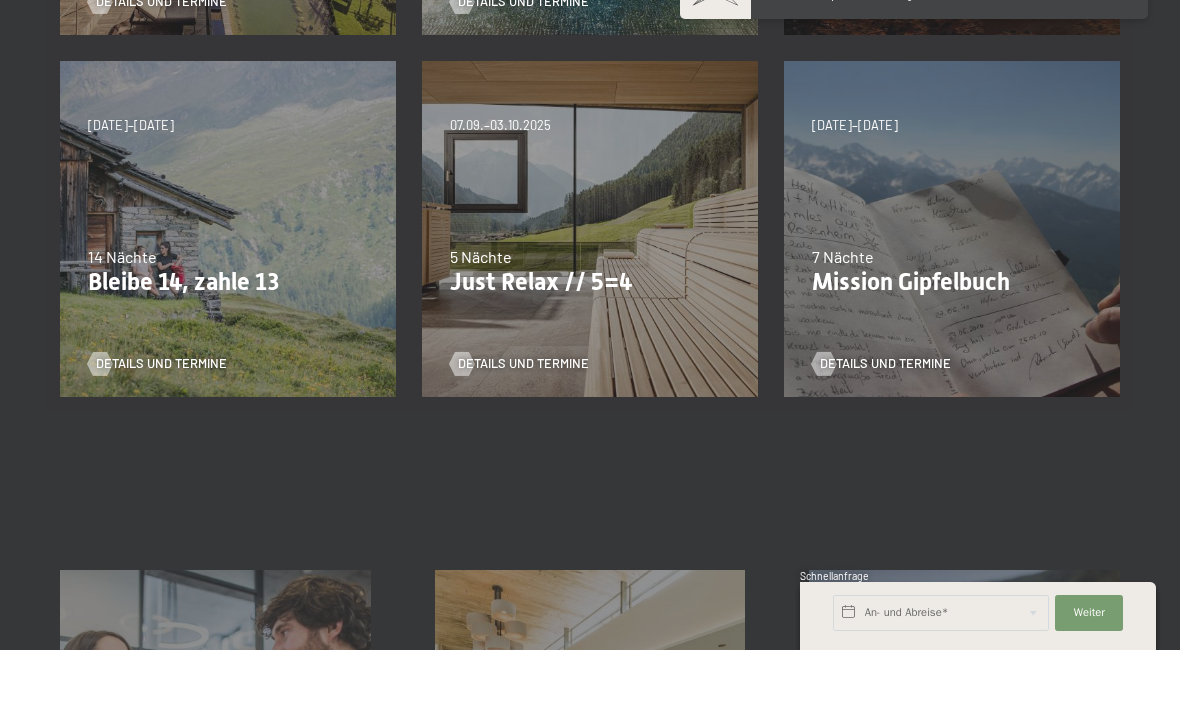 scroll, scrollTop: 0, scrollLeft: 0, axis: both 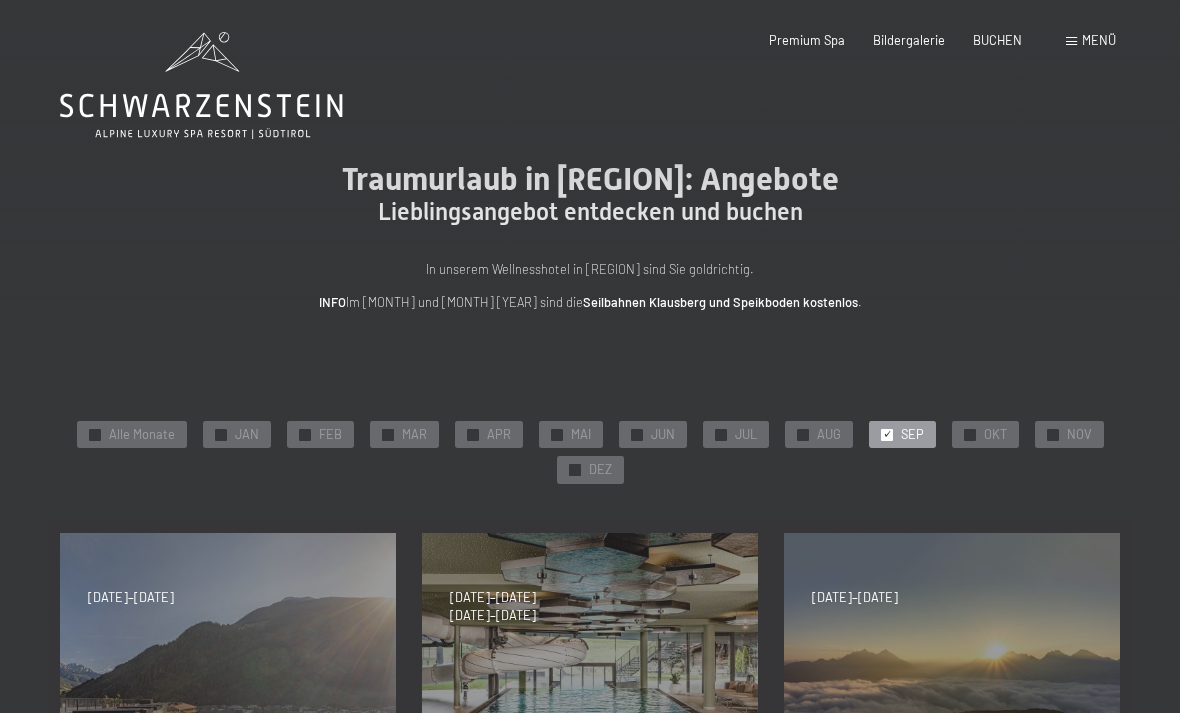click on "Menü" at bounding box center (1099, 40) 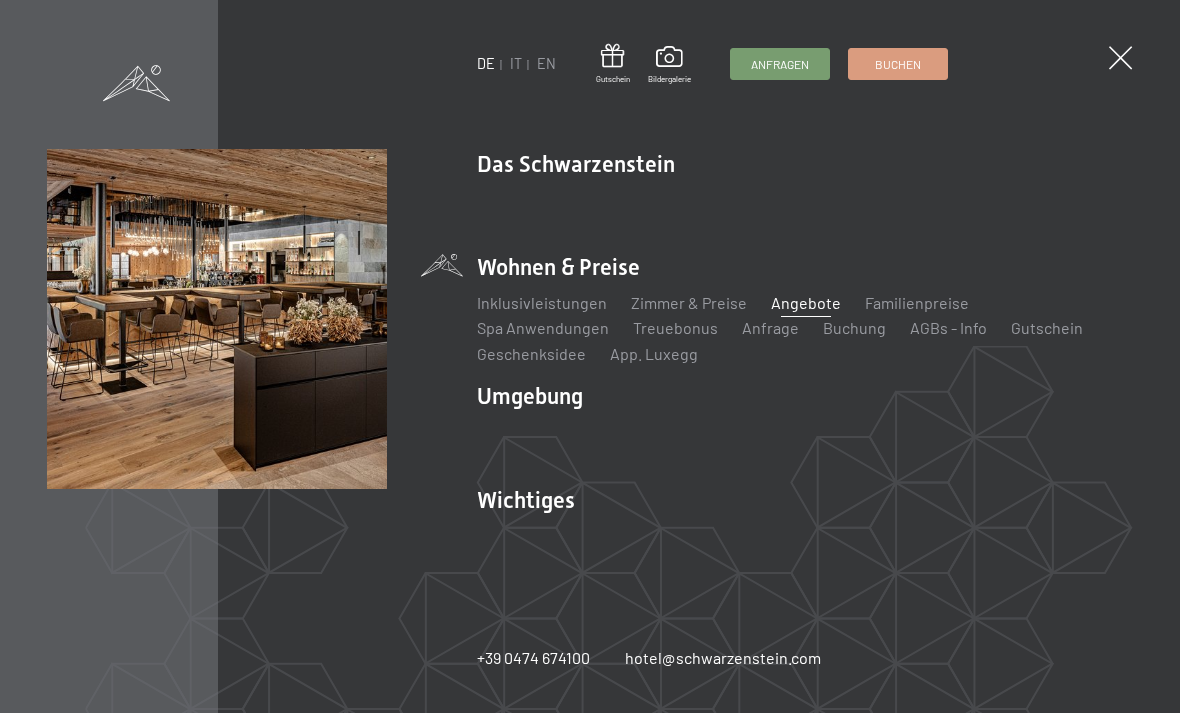 click on "Neuheiten im Schwarzenstein" at bounding box center [582, 198] 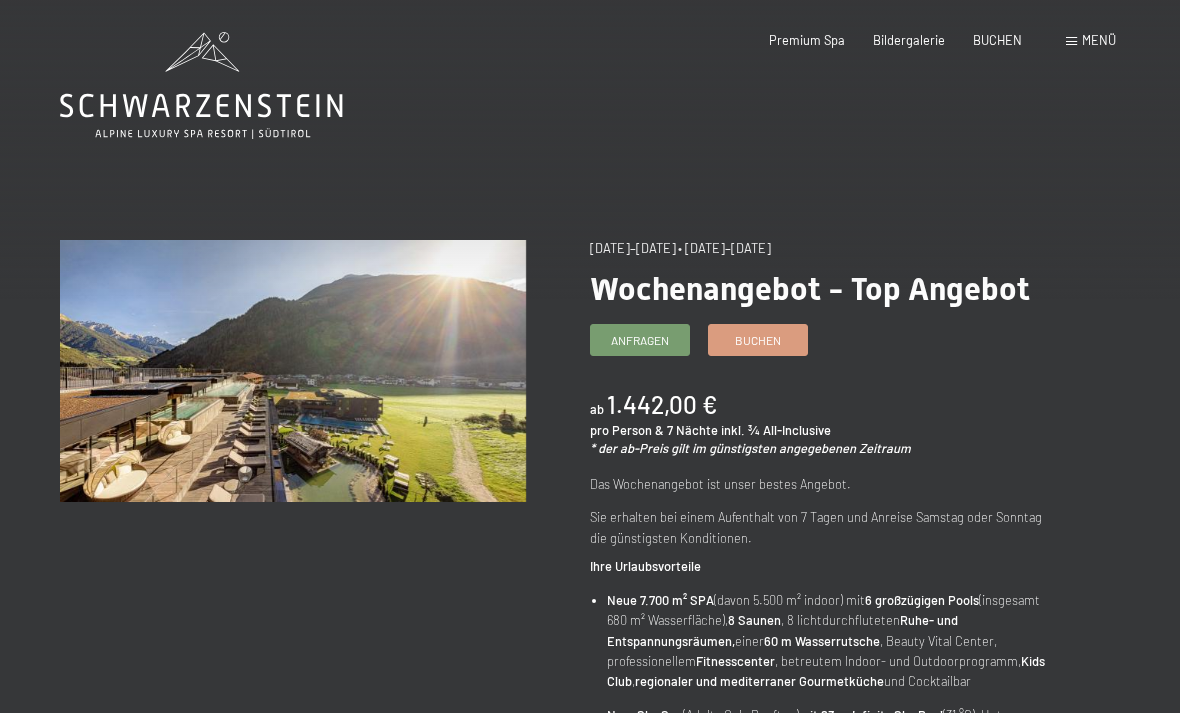 scroll, scrollTop: 0, scrollLeft: 0, axis: both 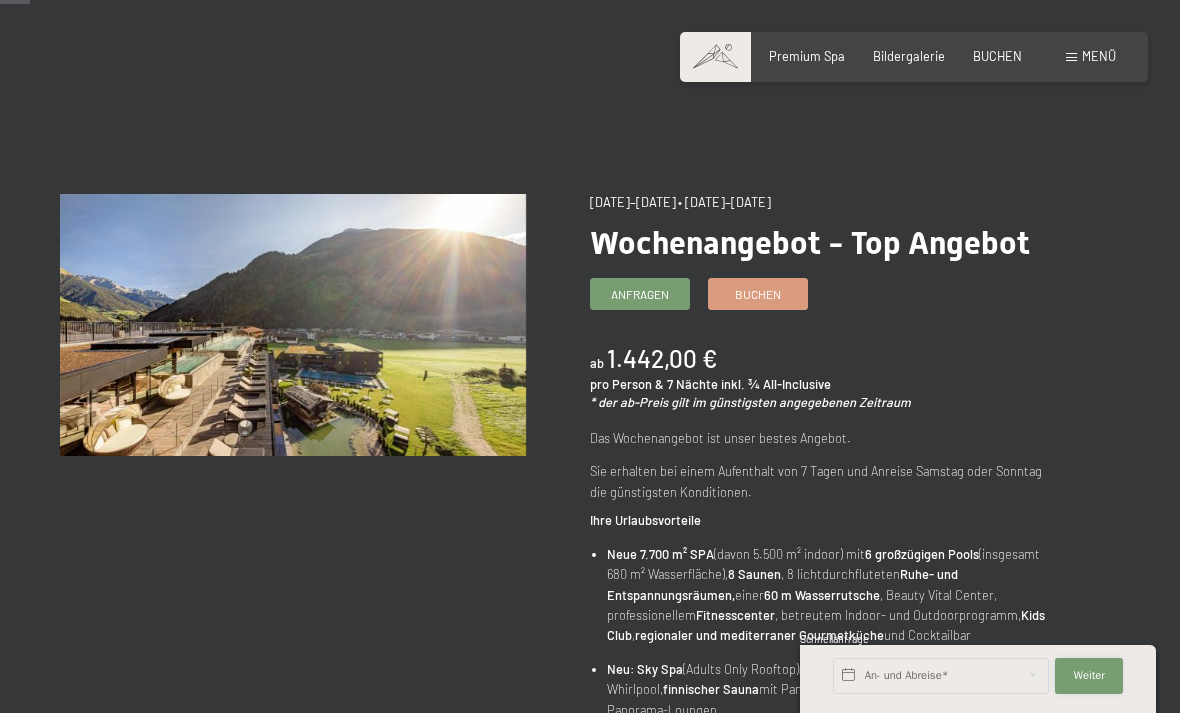 click on "Weiter" at bounding box center [1089, 676] 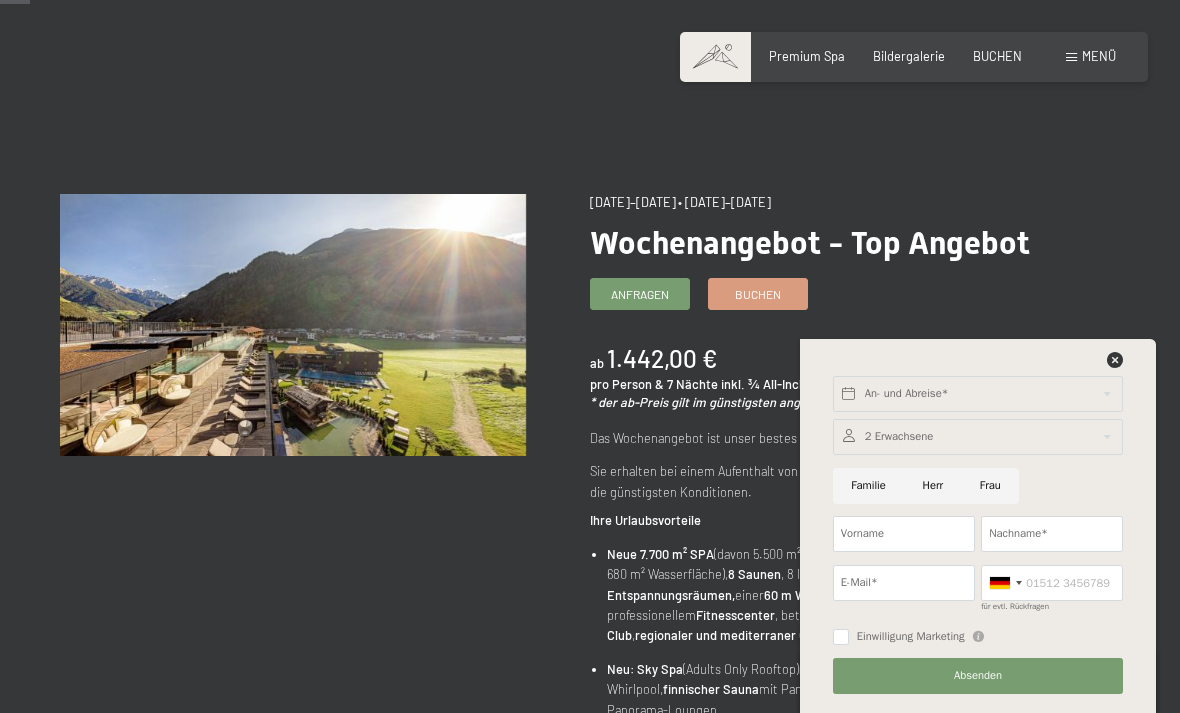 click on "Angebot wechseln (14 / 14)                             26.07.2025–12.04.2026      •   09.05.–23.12.2026          Wochenangebot - Top Angebot             Anfragen           Buchen             ab    1.442,00 €        pro Person &   7 Nächte   inkl. ¾ All-Inclusive       * der ab-Preis gilt im günstigsten angegebenen Zeitraum         Das Wochenangebot ist unser bestes Angebot.   Sie erhalten bei einem Aufenthalt von 7 Tagen und Anreise Samstag oder Sonntag die günstigsten Konditionen.         Ihre Urlaubsvorteile   Neue 7.700 m² SPA  (davon 5.500 m² indoor) mit  6 großzügigen Pools  (insgesamt 680 m² Wasserfläche),  8 Saunen , 8 lichtdurchfluteten  Ruhe- und Entspannungsräumen,  einer  60 m Wasserrutsche , Beauty Vital Center, professionellem  Fitnesscenter , betreutem Indoor- und Outdoorprogramm,  Kids Club ,  regionaler und mediterraner Gourmetküche  und Cocktailbar     Neu: Sky Spa  (Adults Only Rooftop)  mit 23 m Infinity Sky Pool  finnischer Sauna" at bounding box center (590, 836) 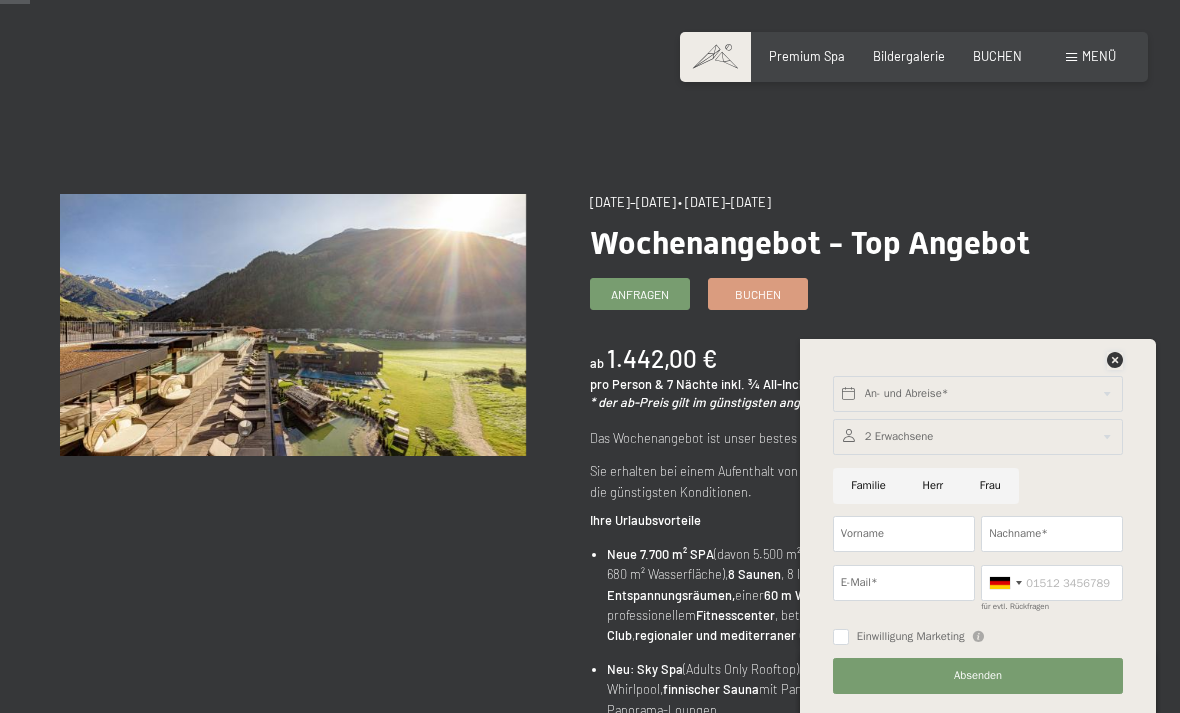 click at bounding box center [1115, 360] 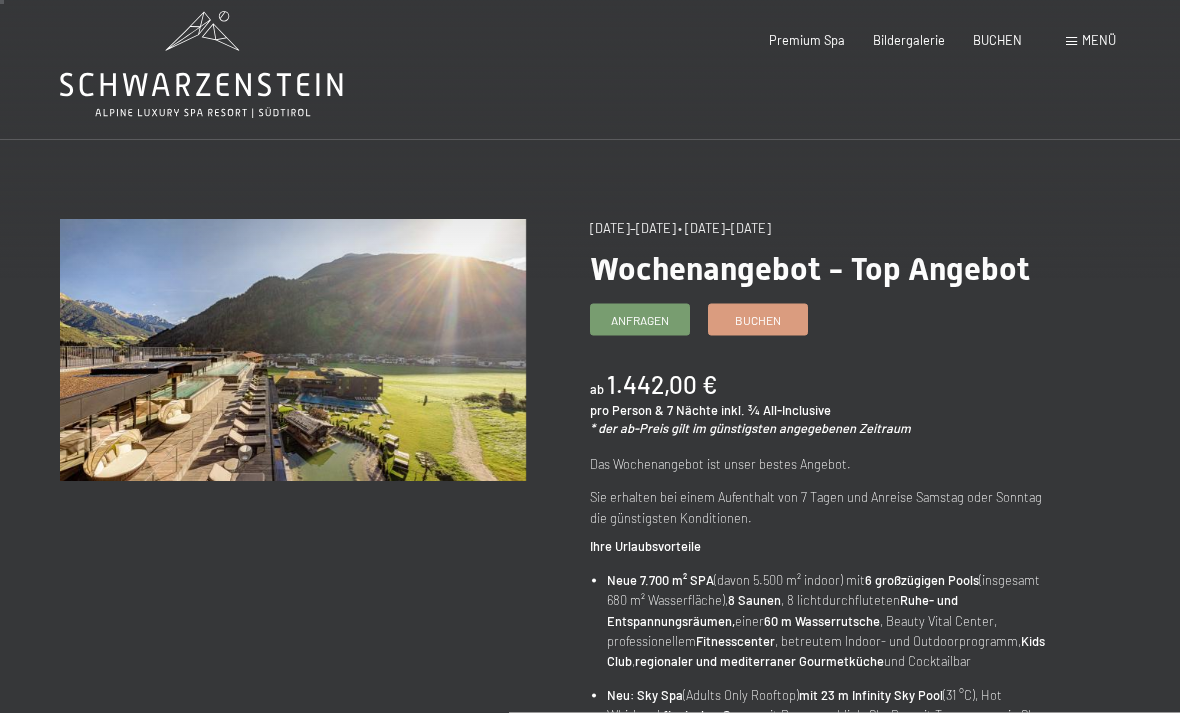 scroll, scrollTop: 0, scrollLeft: 0, axis: both 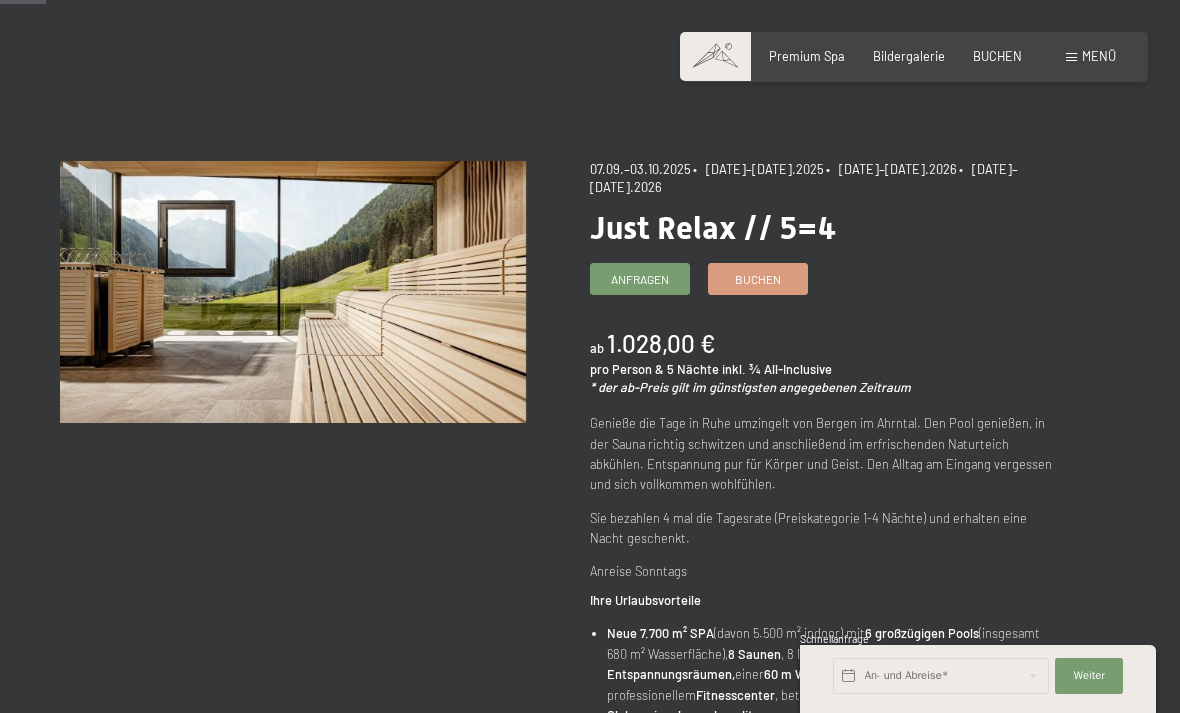 click on "Buchen" at bounding box center (758, 279) 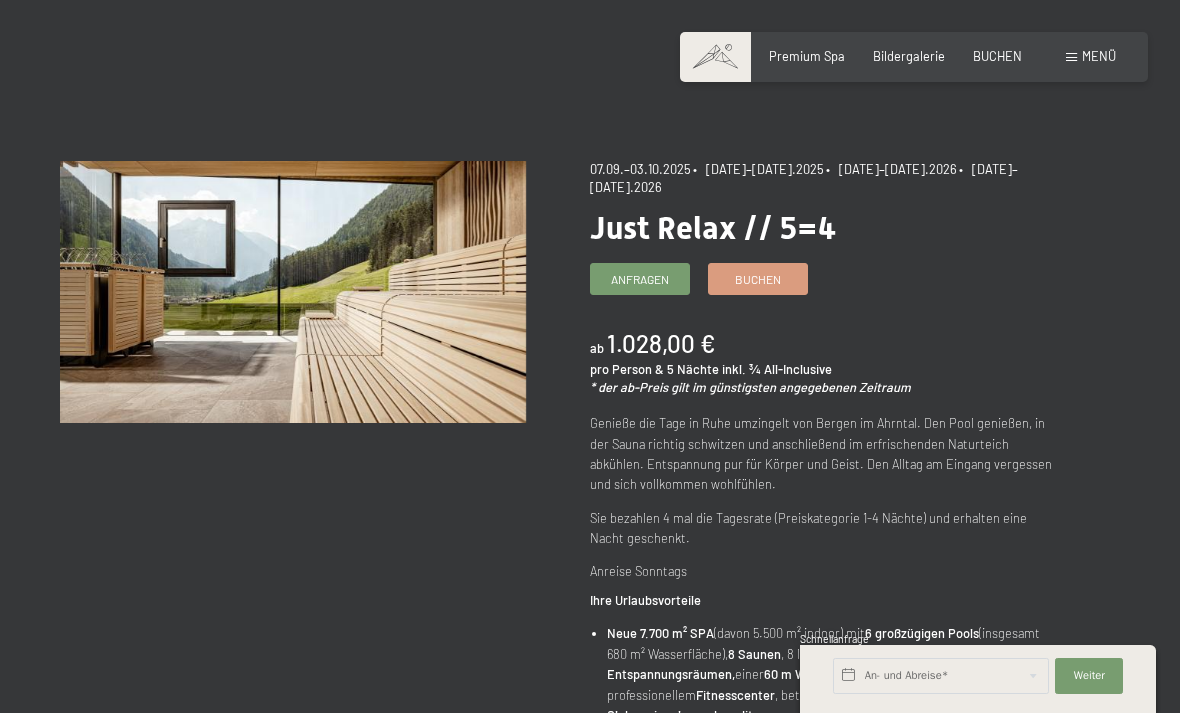 scroll, scrollTop: 0, scrollLeft: 0, axis: both 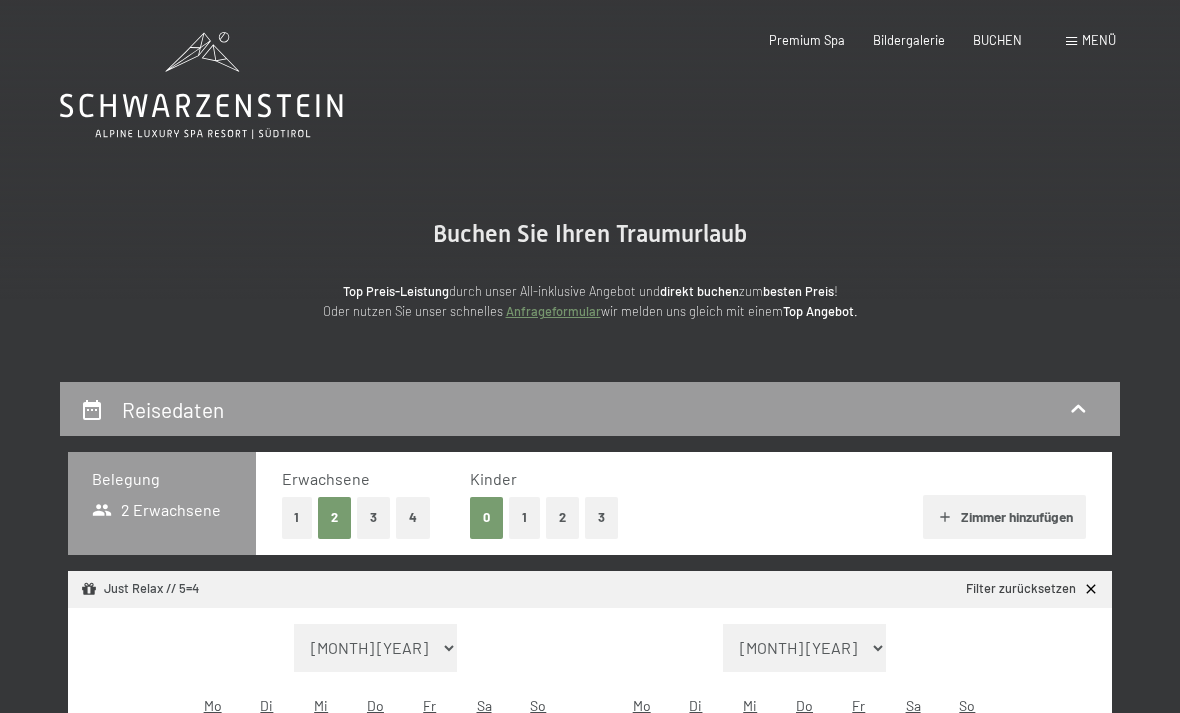 select on "2025-09-01" 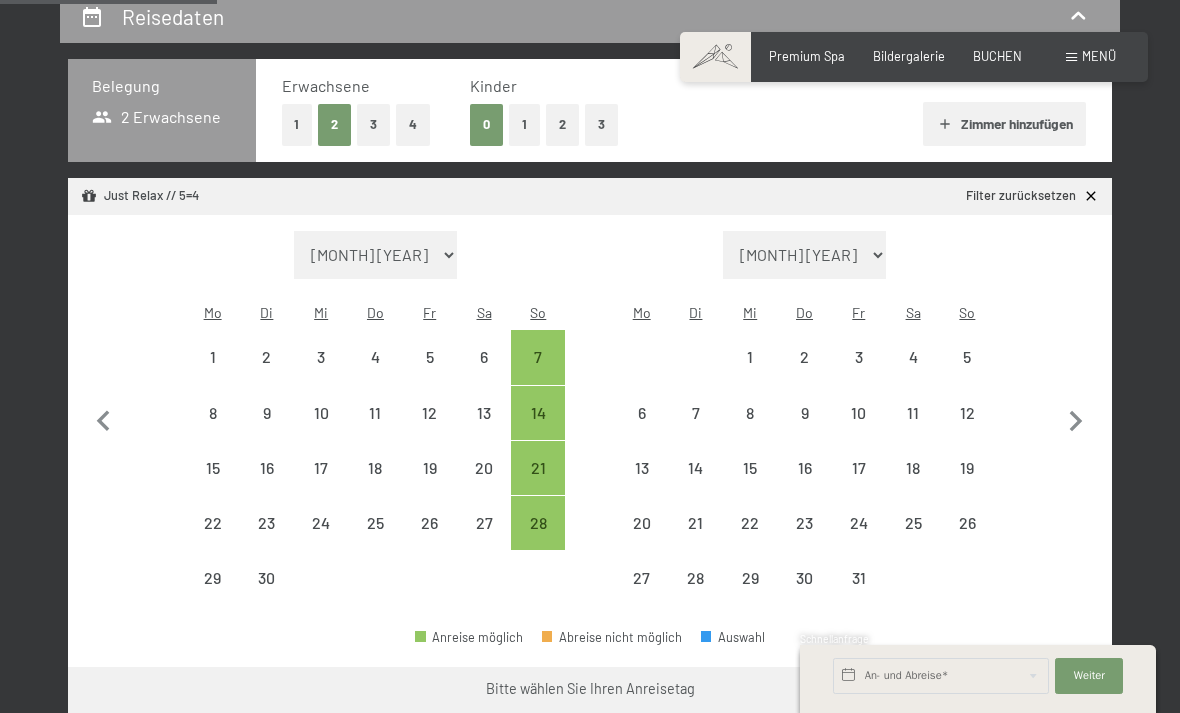 scroll, scrollTop: 396, scrollLeft: 0, axis: vertical 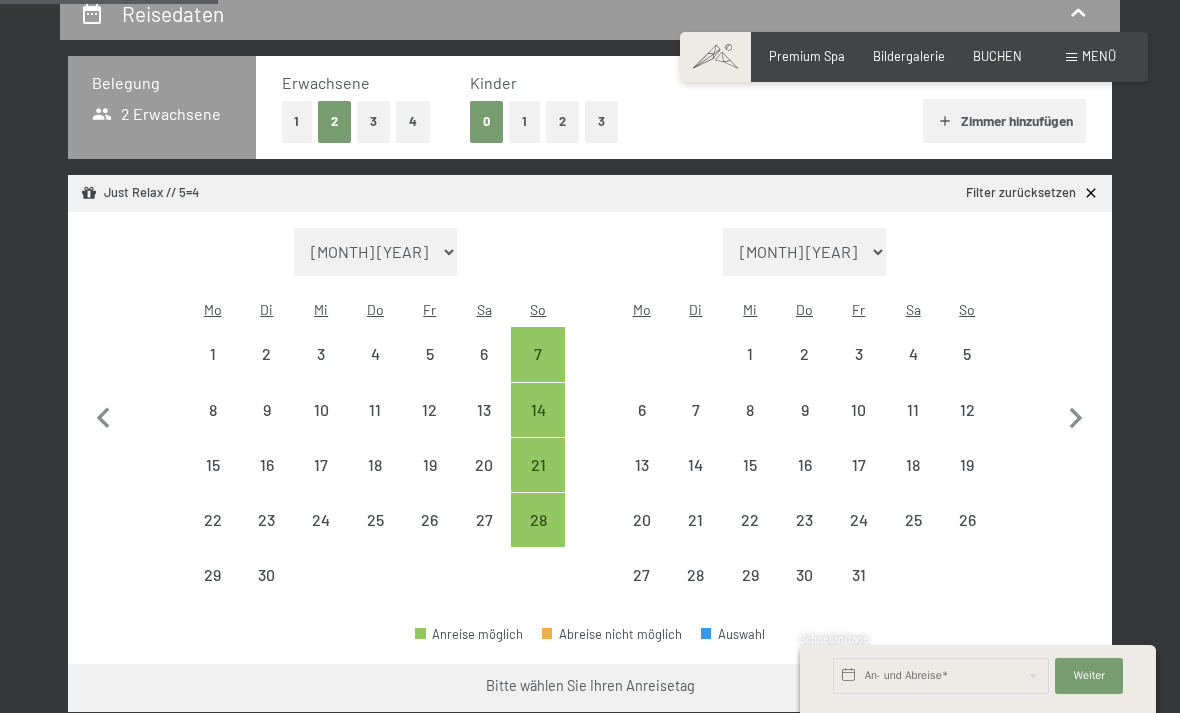 click on "28" at bounding box center [538, 537] 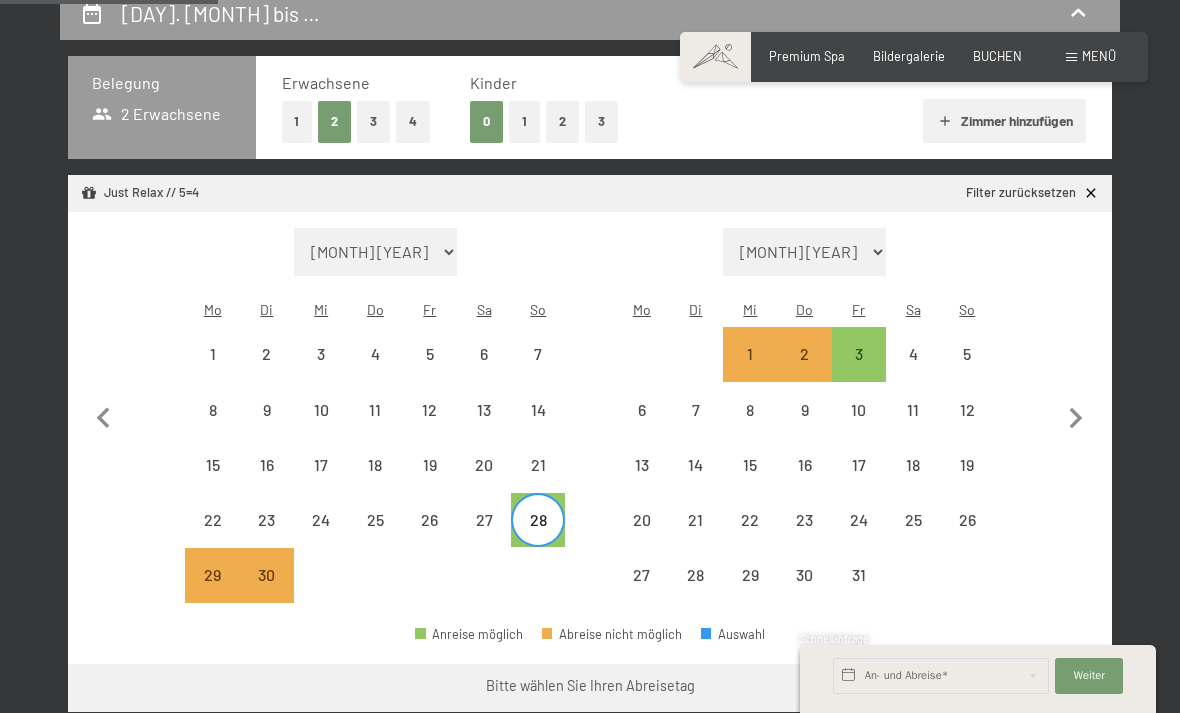 click on "3" at bounding box center [859, 371] 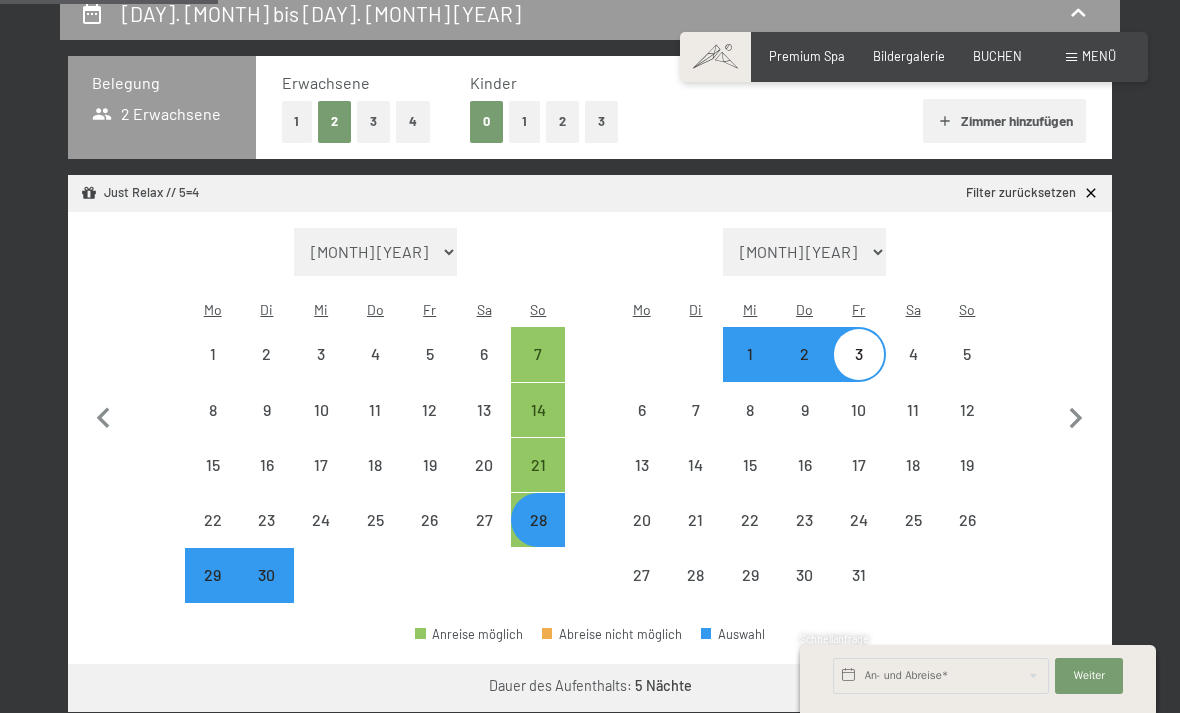 select on "2025-09-01" 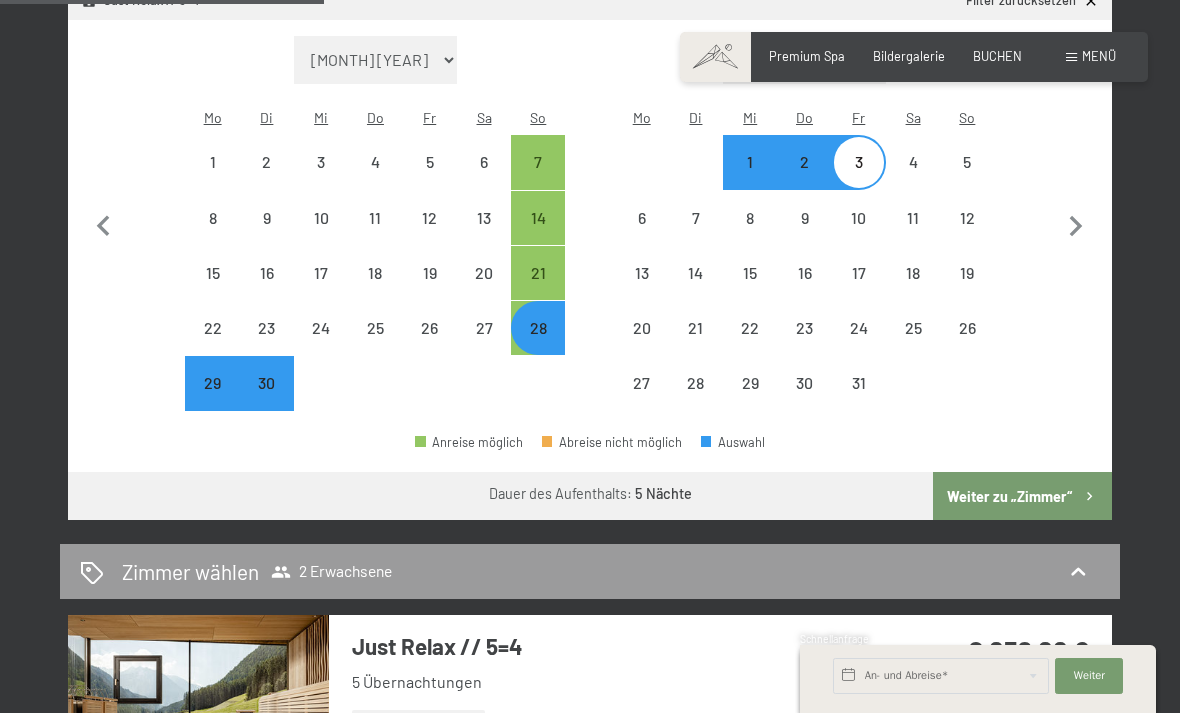 click on "Weiter zu „Zimmer“" at bounding box center [1022, 496] 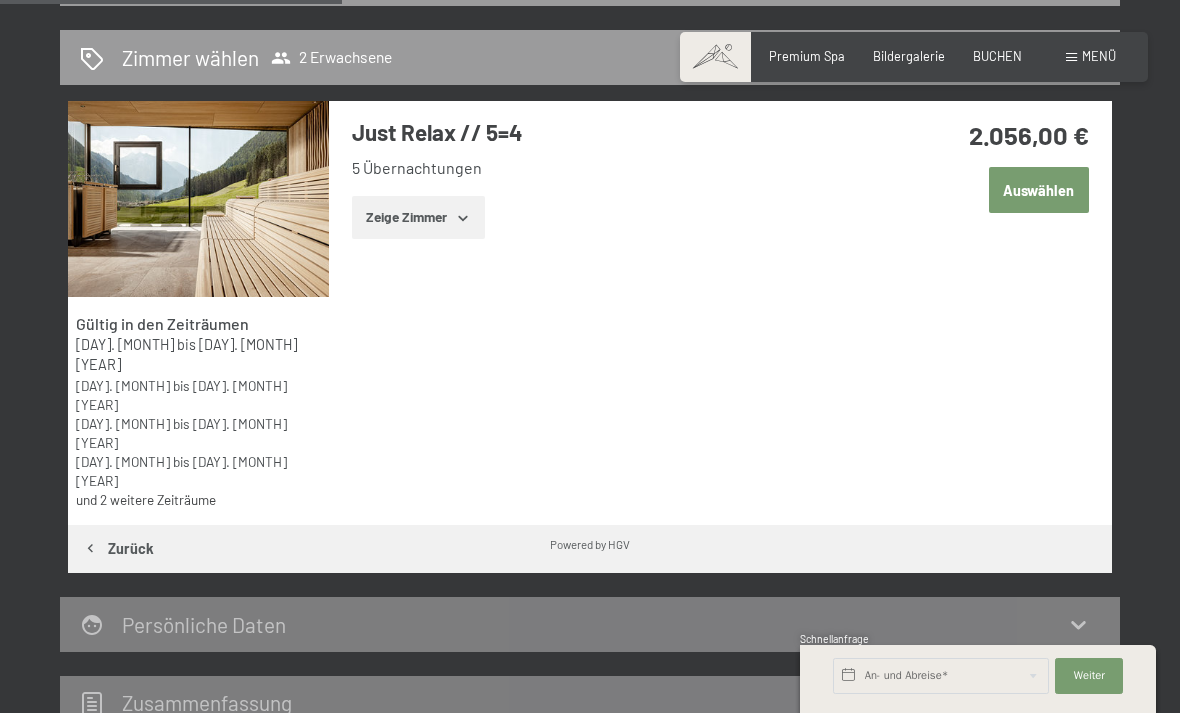 scroll, scrollTop: 434, scrollLeft: 0, axis: vertical 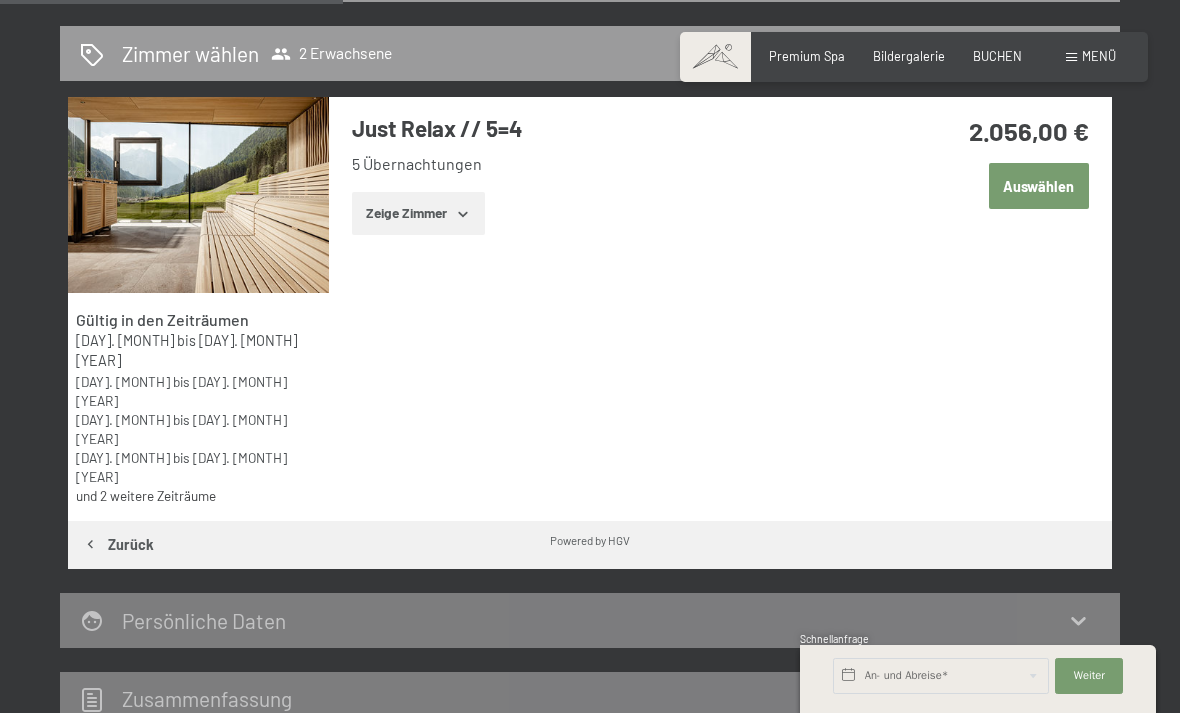 click on "Zeige Zimmer" at bounding box center [418, 214] 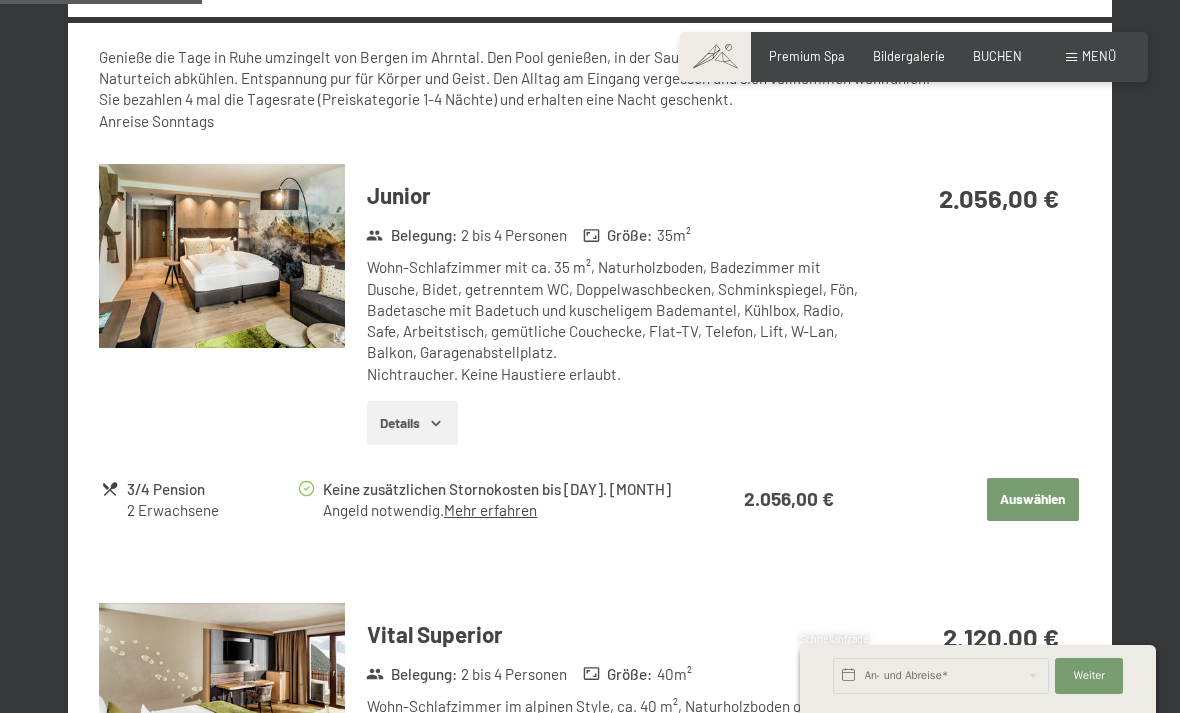 scroll, scrollTop: 937, scrollLeft: 0, axis: vertical 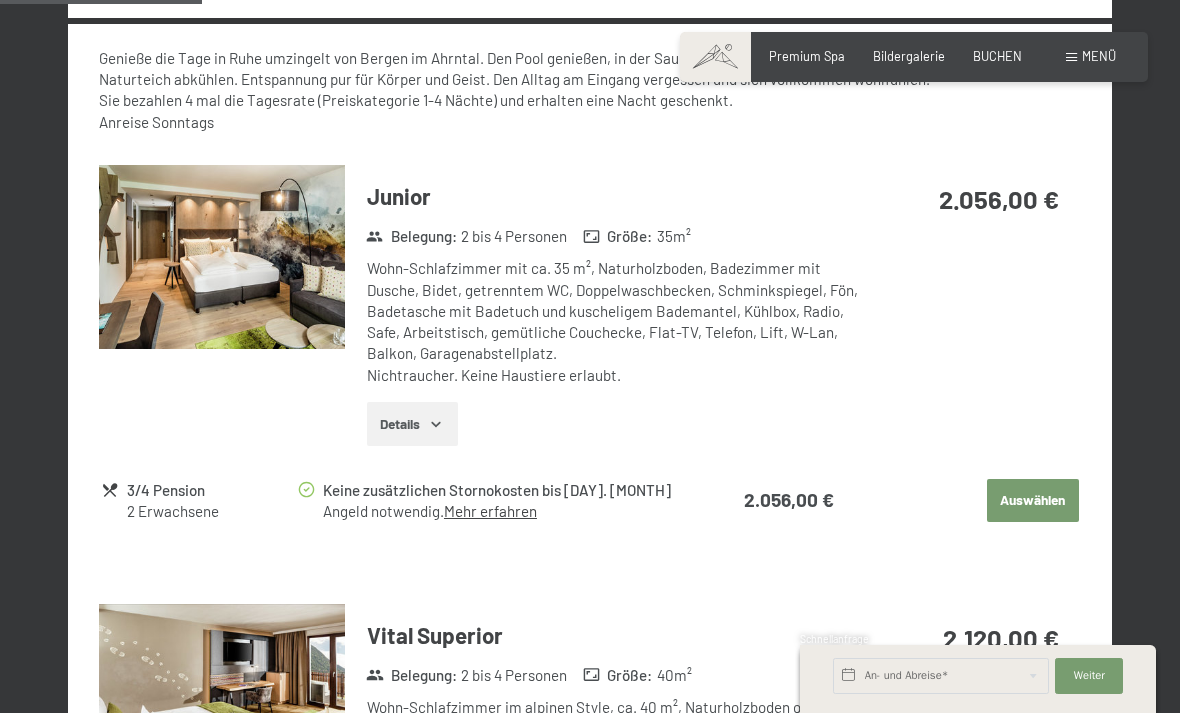 click on "Junior Belegung : 2 bis 4 Personen Größe : 35  m² Wohn-Schlafzimmer mit ca. 35 m², Naturholzboden, Badezimmer mit Dusche, Bidet, getrenntem WC, Doppelwaschbecken, Schminkspiegel, Fön, Badetasche mit Badetuch und kuscheligem Bademantel, Kühlbox, Radio, Safe, Arbeitstisch, gemütliche Couchecke, Flat-TV, Telefon, Lift, W-Lan, Balkon, Garagenabstellplatz. Nichtraucher. Keine Haustiere erlaubt. Details 2.056,00 € 3/4 Pension 2 Erwachsene  Keine zusätzlichen Stornokosten bis 8. September Angeld notwendig.  Mehr erfahren 2.056,00 €   Auswählen Vital Superior Belegung : 2 bis 4 Personen Größe : 40  m² Wohn-Schlafzimmer im alpinen Style, ca. 40 m², Naturholzboden oder Teppichboden, Badezimmer mit Dusche (Teils mit Dusche und Badewanne), getrenntem WC und Bidet, Doppelwaschbecken, Schminkecke, Fön, Badetasche mit Badetuch und kuscheligem Bademantel, Kühlbox, Radio, Safe, Arbeitstisch, gemütliche Couchecke, Flat-TV, Telefon, Lift, W-Lan, meist mit Süd-Balkon, reservierter Garagenstellpatz.   : :" at bounding box center [590, 2116] 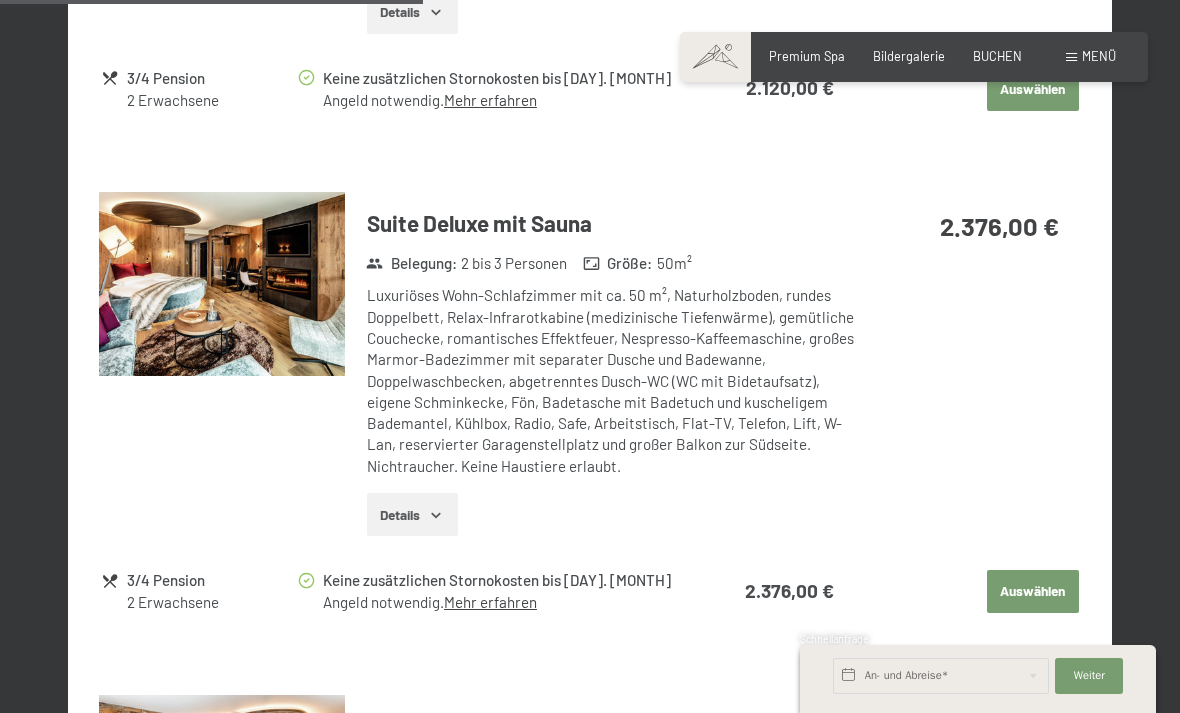 scroll, scrollTop: 2046, scrollLeft: 0, axis: vertical 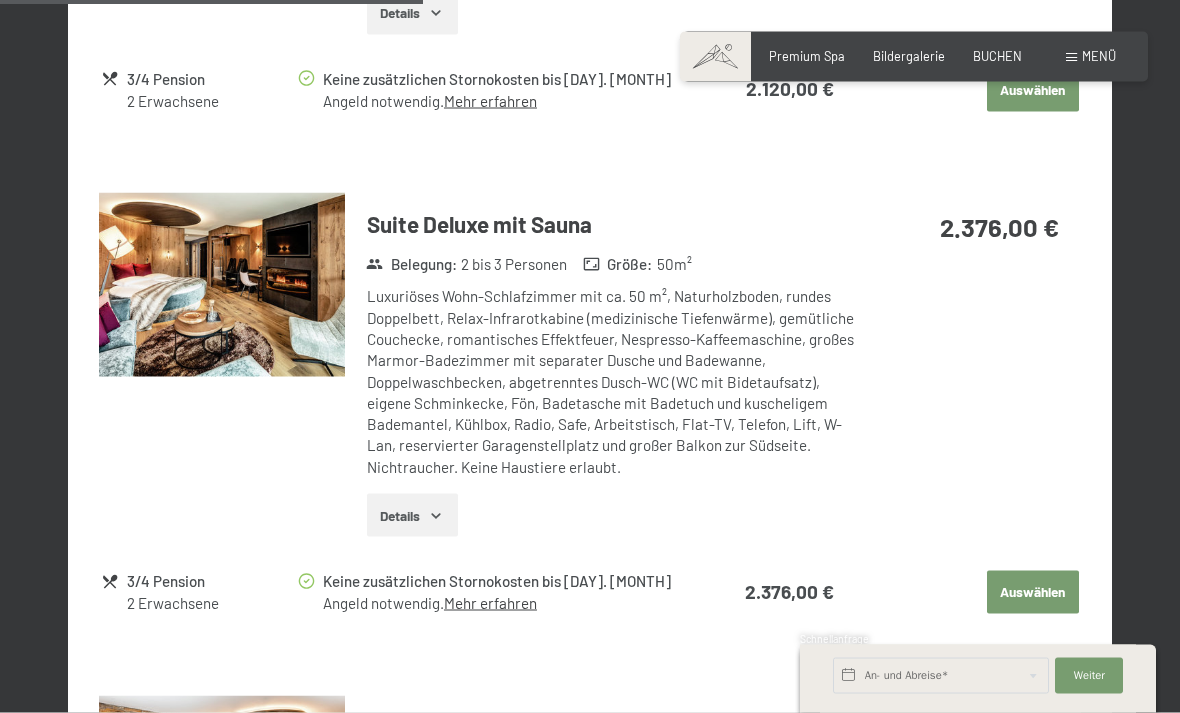 click on "Auswählen" at bounding box center [1033, 593] 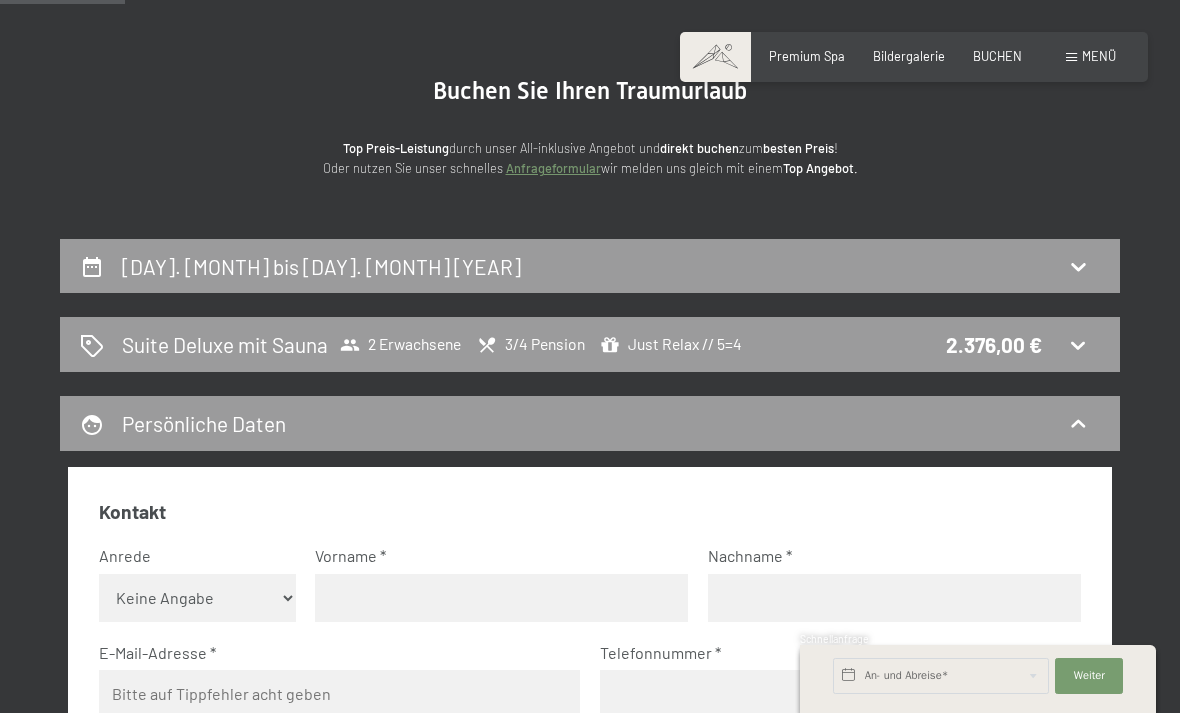 scroll, scrollTop: 0, scrollLeft: 0, axis: both 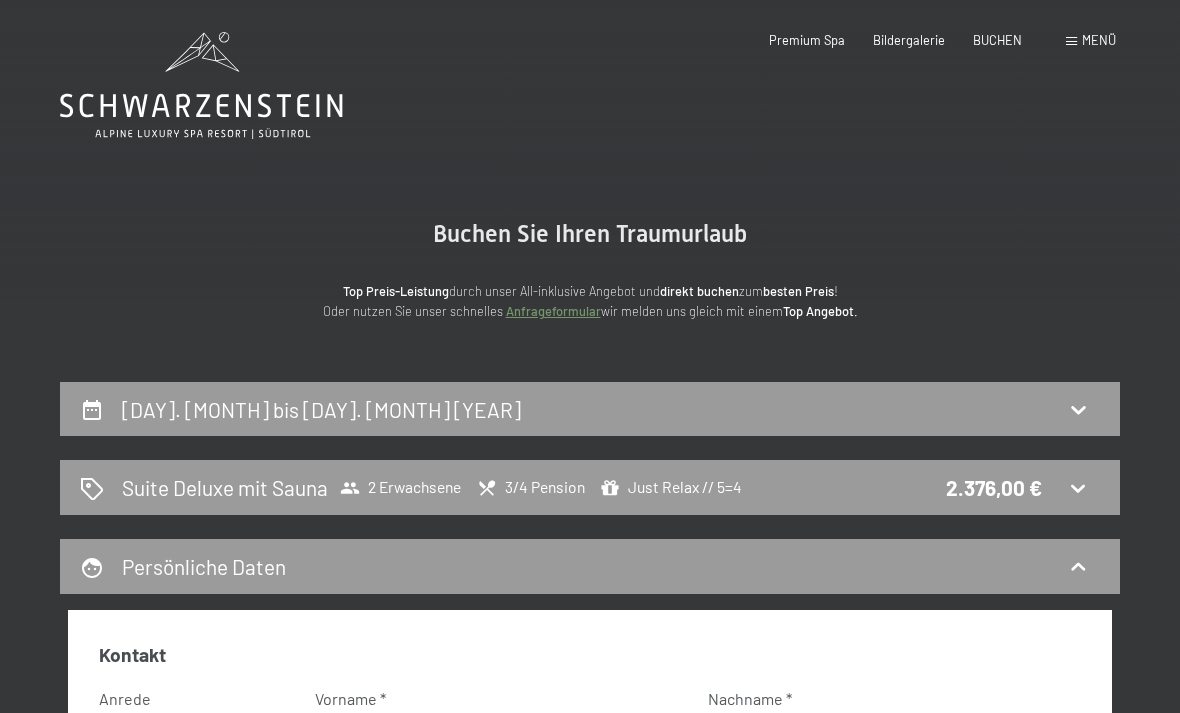 click on "Menü" at bounding box center (1099, 40) 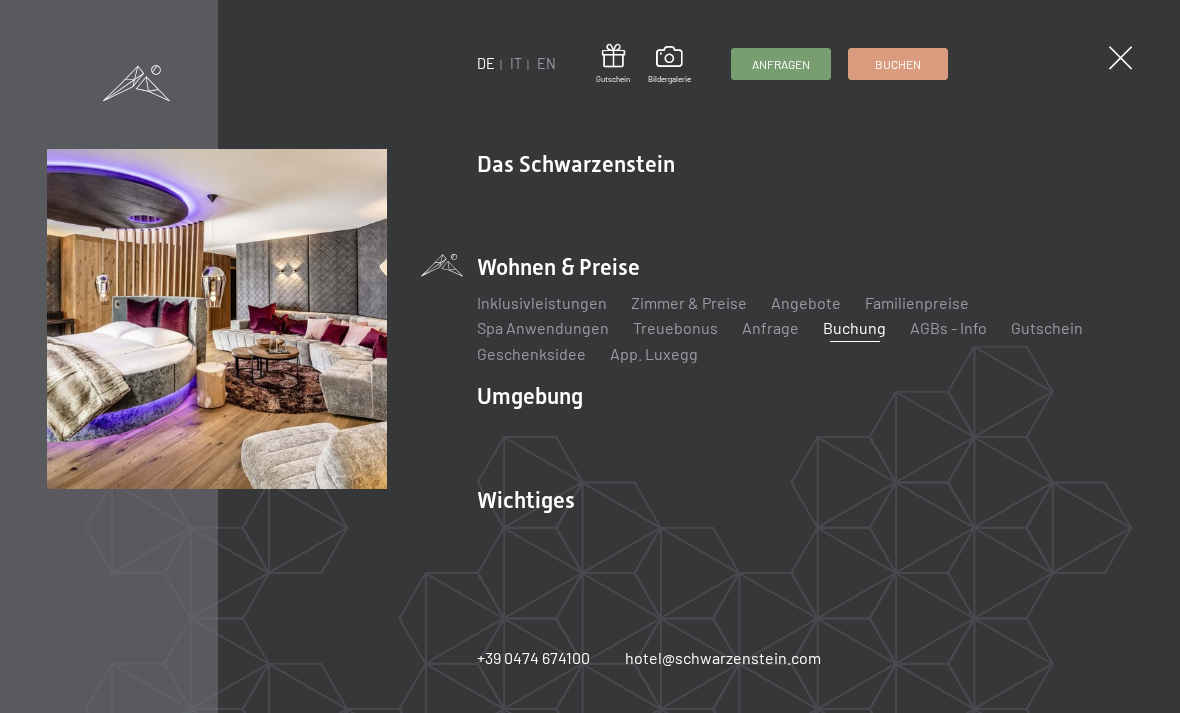 click at bounding box center (1120, 57) 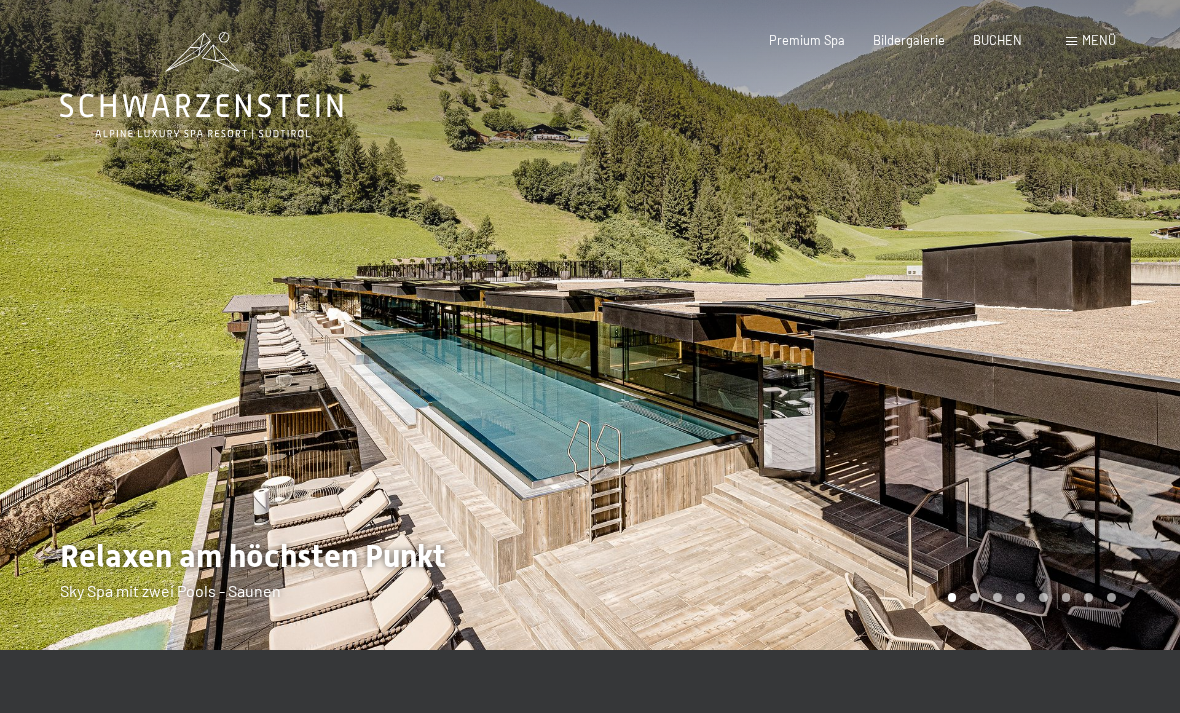 scroll, scrollTop: 0, scrollLeft: 0, axis: both 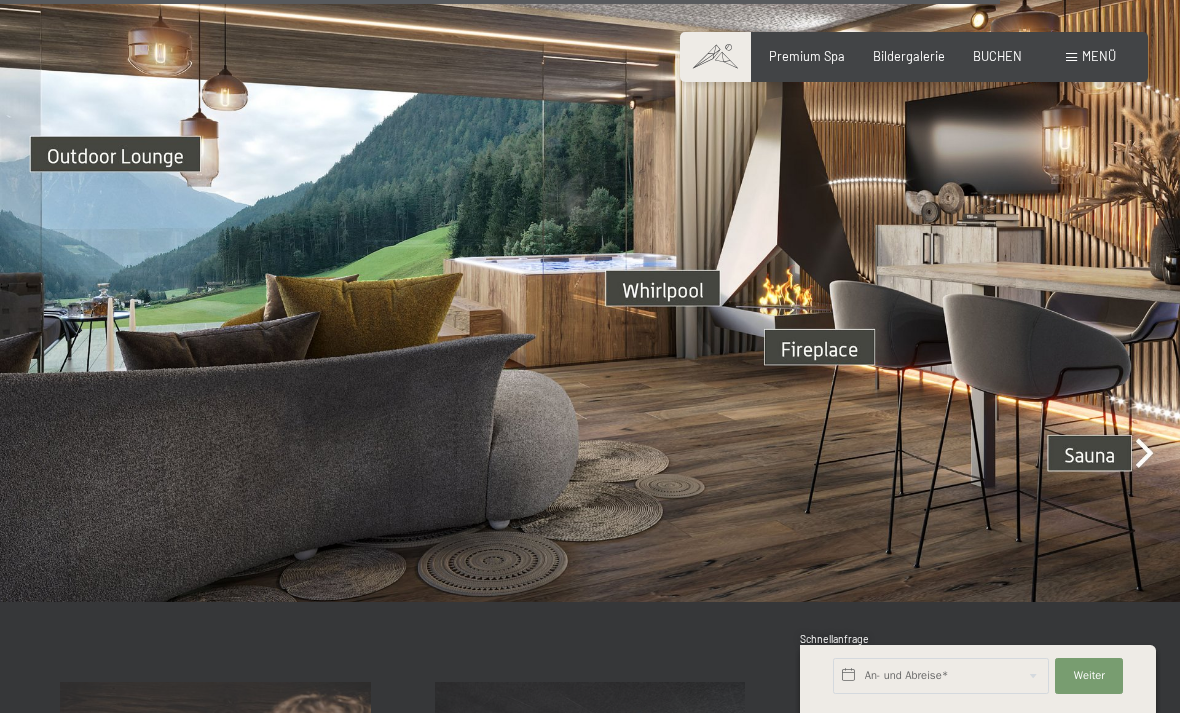 click at bounding box center [590, 270] 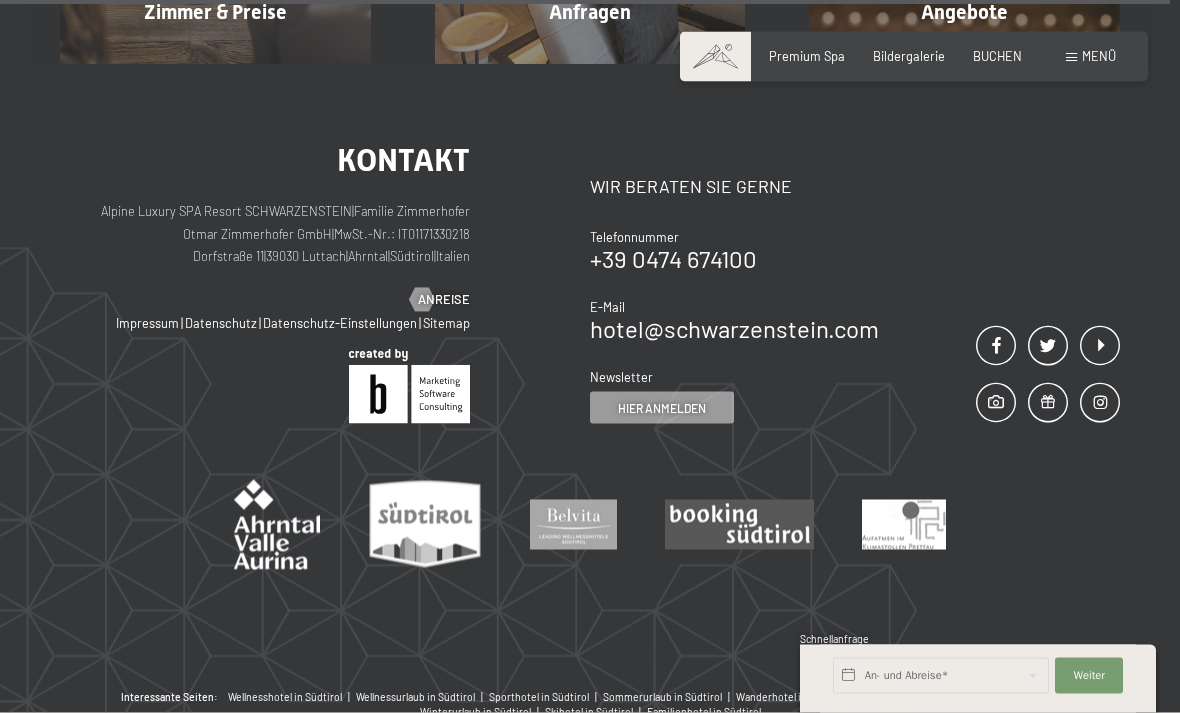 scroll, scrollTop: 5870, scrollLeft: 0, axis: vertical 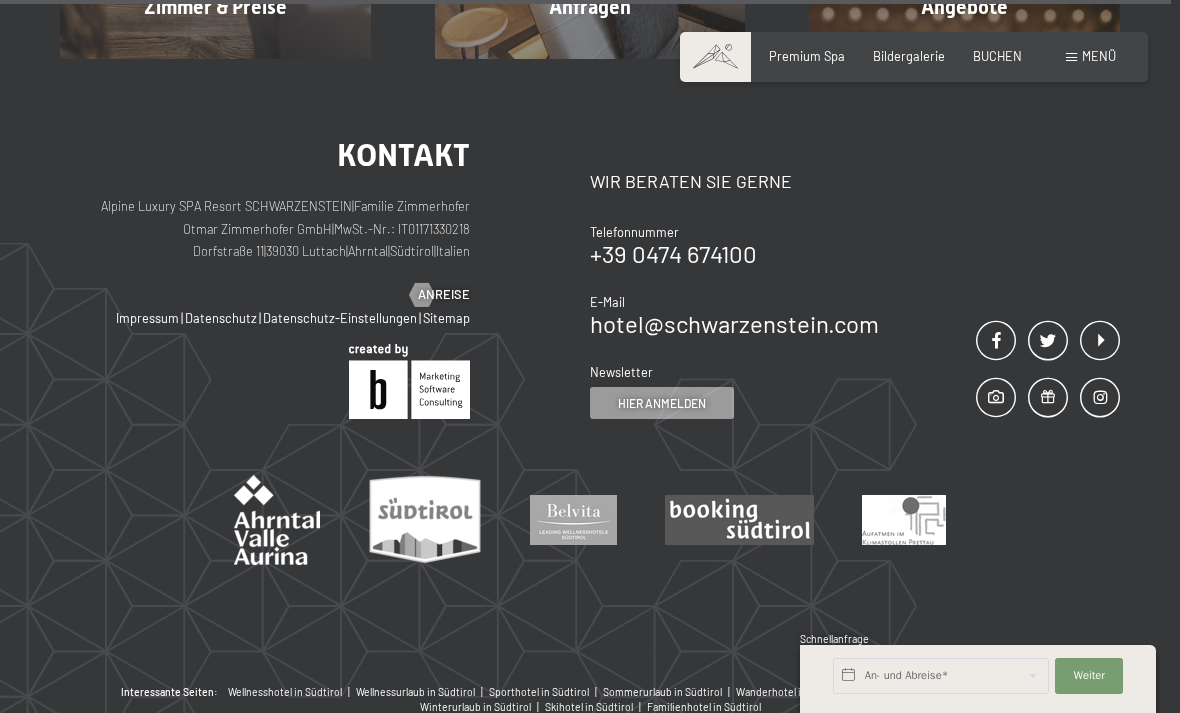 click on "Anreise" at bounding box center [444, 295] 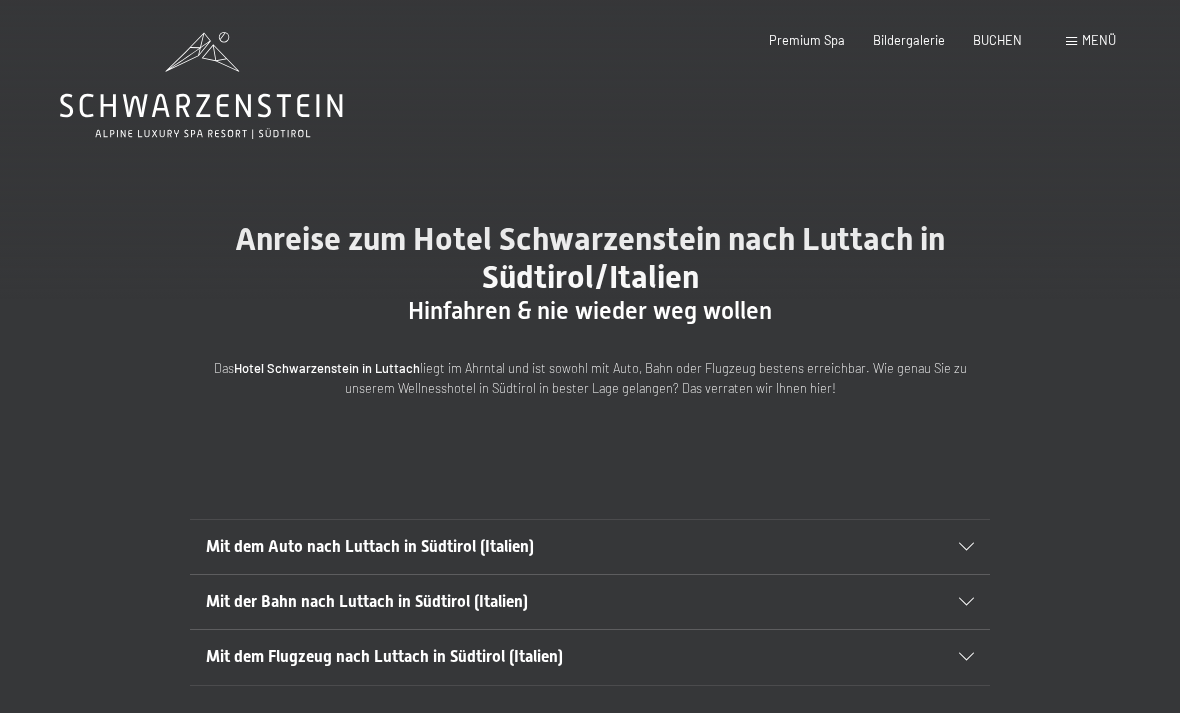 scroll, scrollTop: 0, scrollLeft: 0, axis: both 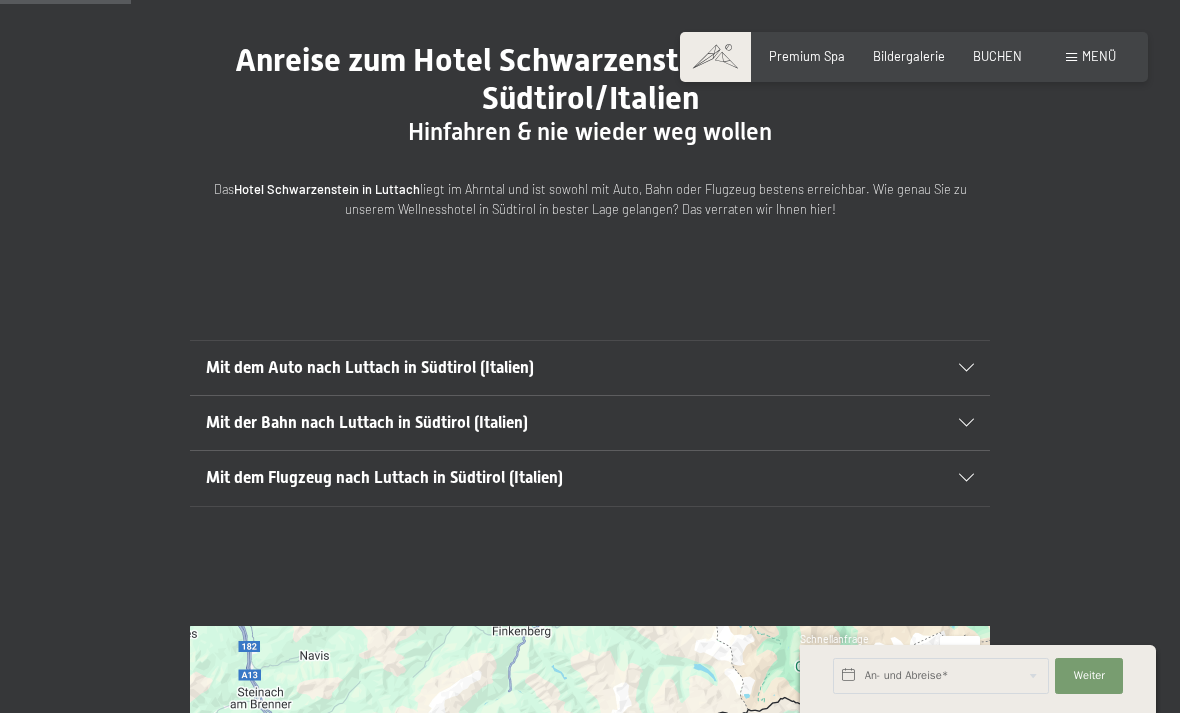 click at bounding box center (966, 368) 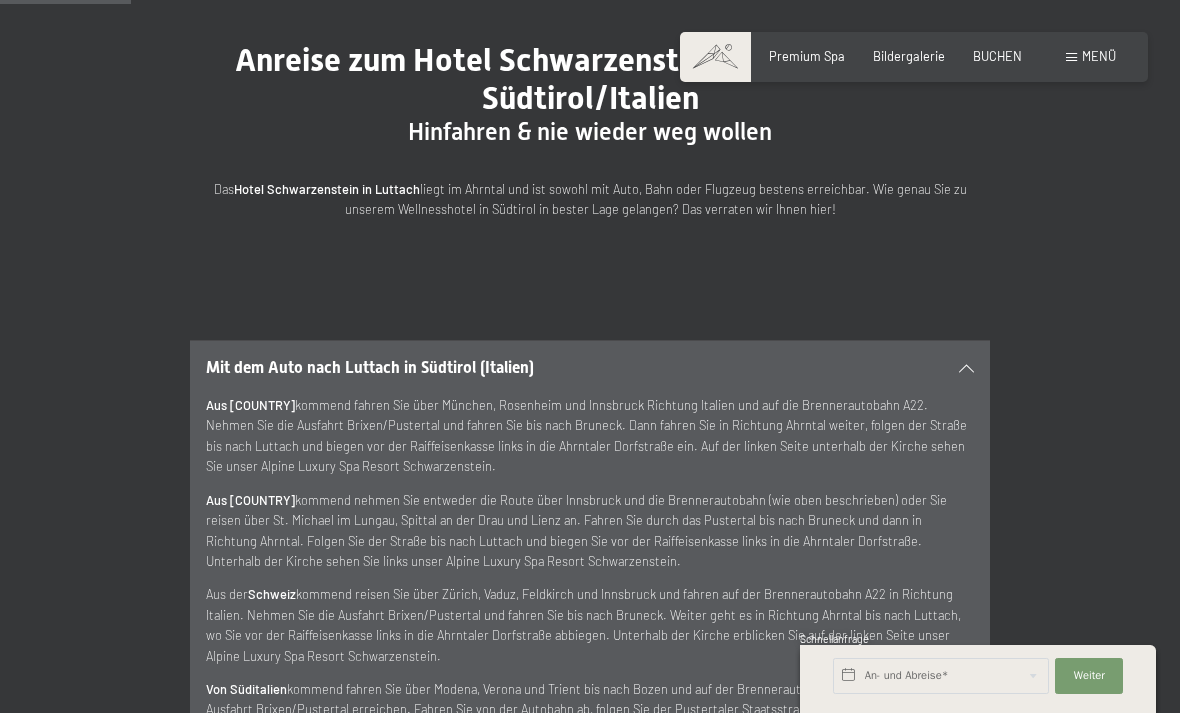 click on "Mit dem Auto nach Luttach in Südtirol ([COUNTRY])                     Aus [COUNTRY]  kommend fahren Sie über München, Rosenheim und Innsbruck Richtung Italien und auf die Brennerautobahn A22. Nehmen Sie die Ausfahrt Brixen/Pustertal und fahren Sie bis nach Bruneck. Dann fahren Sie in Richtung Ahrntal weiter, folgen der Straße bis nach Luttach und biegen vor der Raiffeisenkasse links in die Ahrntaler Dorfstraße ein. Auf der linken Seite unterhalb der Kirche sehen Sie unser Alpine Luxury Spa Resort Schwarzenstein.   Aus [COUNTRY]  kommend nehmen Sie entweder die Route über Innsbruck und die Brennerautobahn (wie oben beschrieben) oder Sie reisen über St. Michael im Lungau, Spittal an der Drau und Lienz an. Fahren Sie durch das Pustertal bis nach Bruneck und dann in Richtung Ahrntal. Folgen Sie der Straße bis nach Luttach und biegen Sie vor der Raiffeisenkasse links in die Ahrntaler Dorfstraße. Unterhalb der Kirche sehen Sie links unser Alpine Luxury Spa Resort Schwarzenstein.   Aus der" at bounding box center [590, 557] 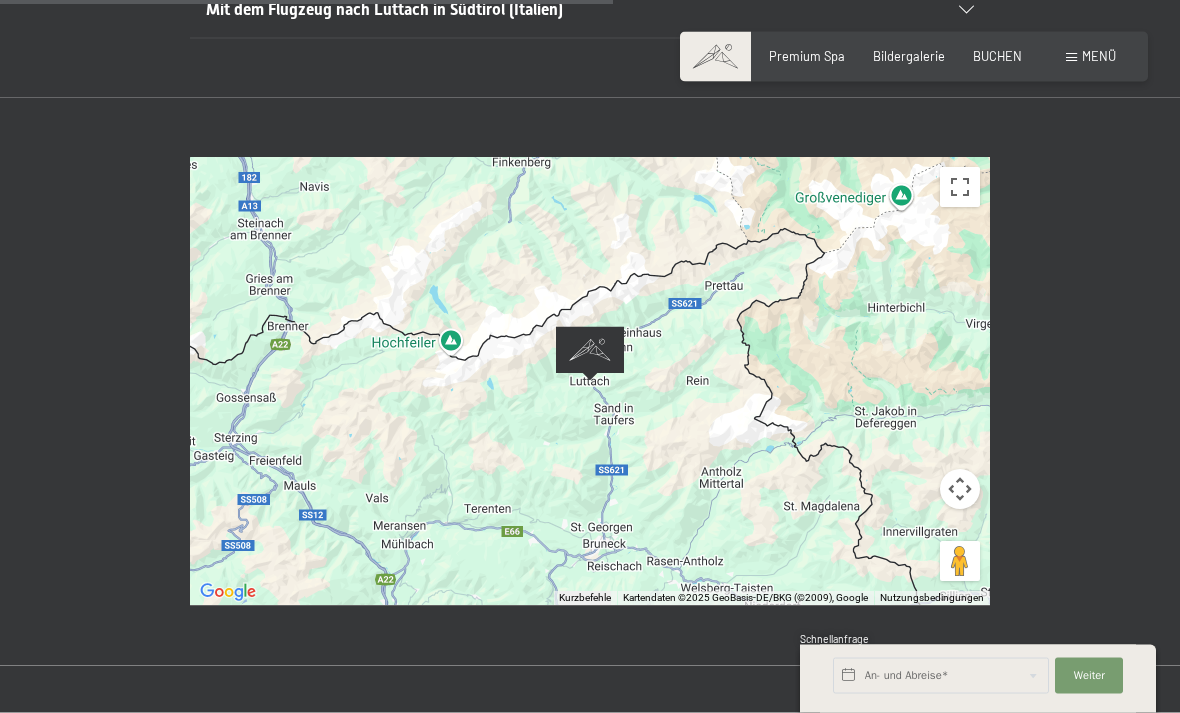 scroll, scrollTop: 1032, scrollLeft: 0, axis: vertical 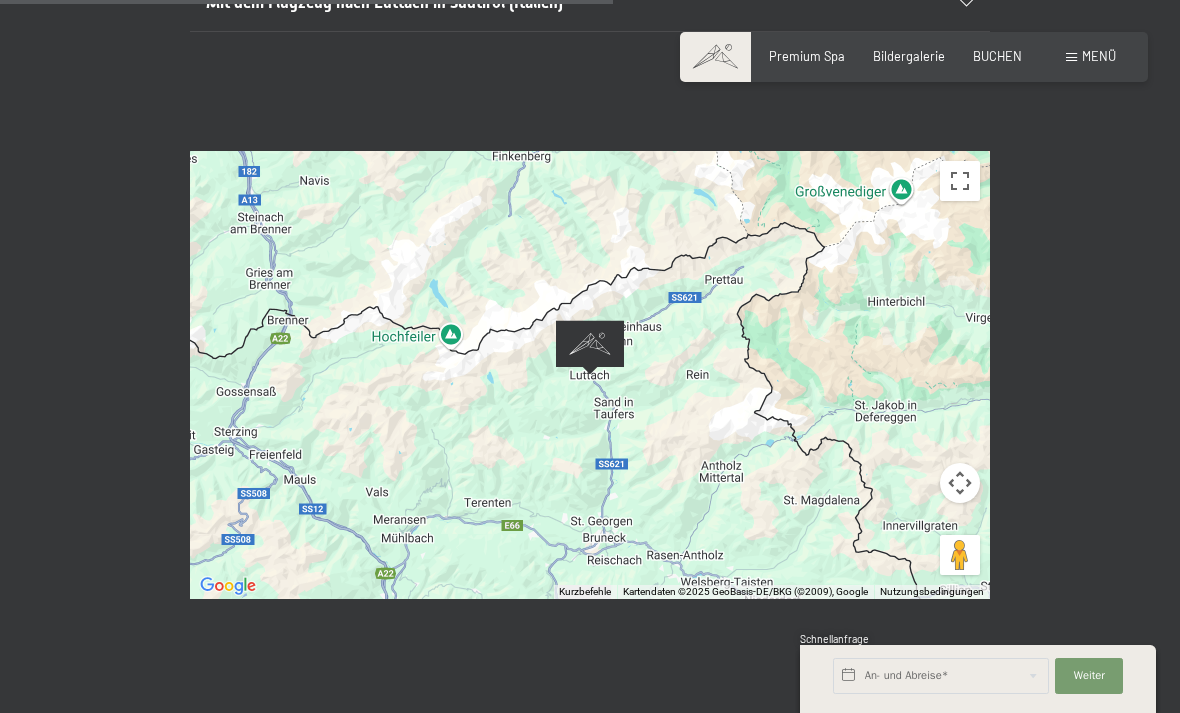 click at bounding box center (960, 483) 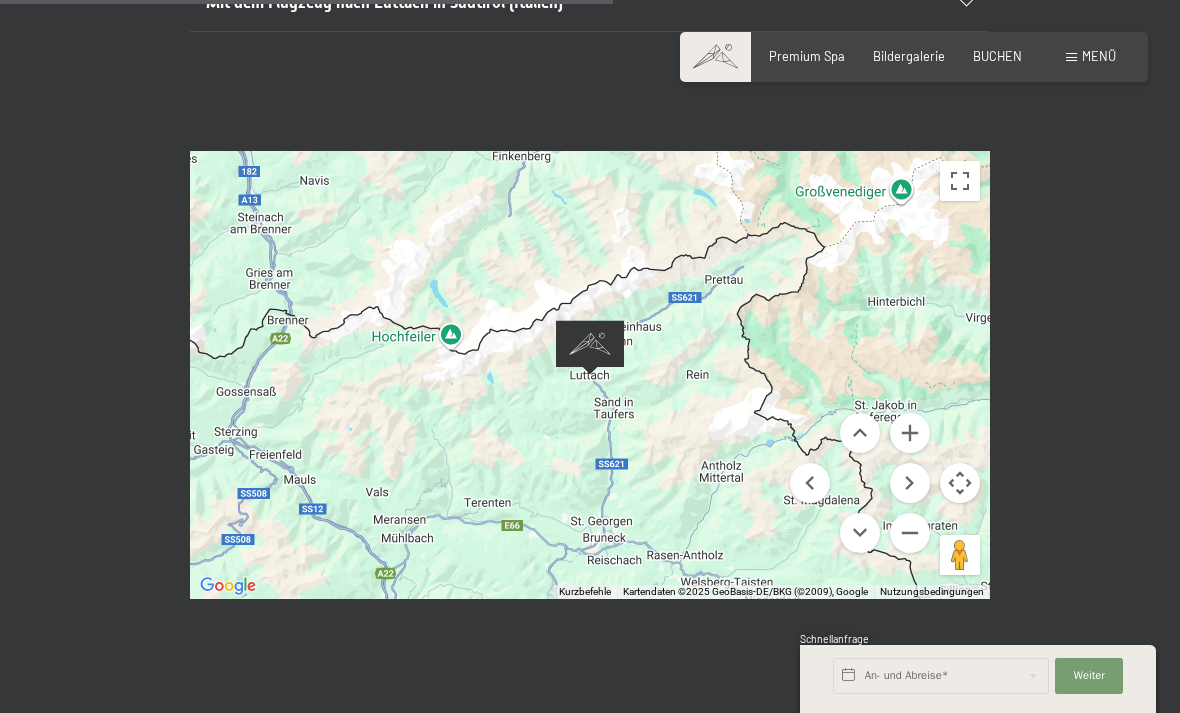 click at bounding box center (910, 433) 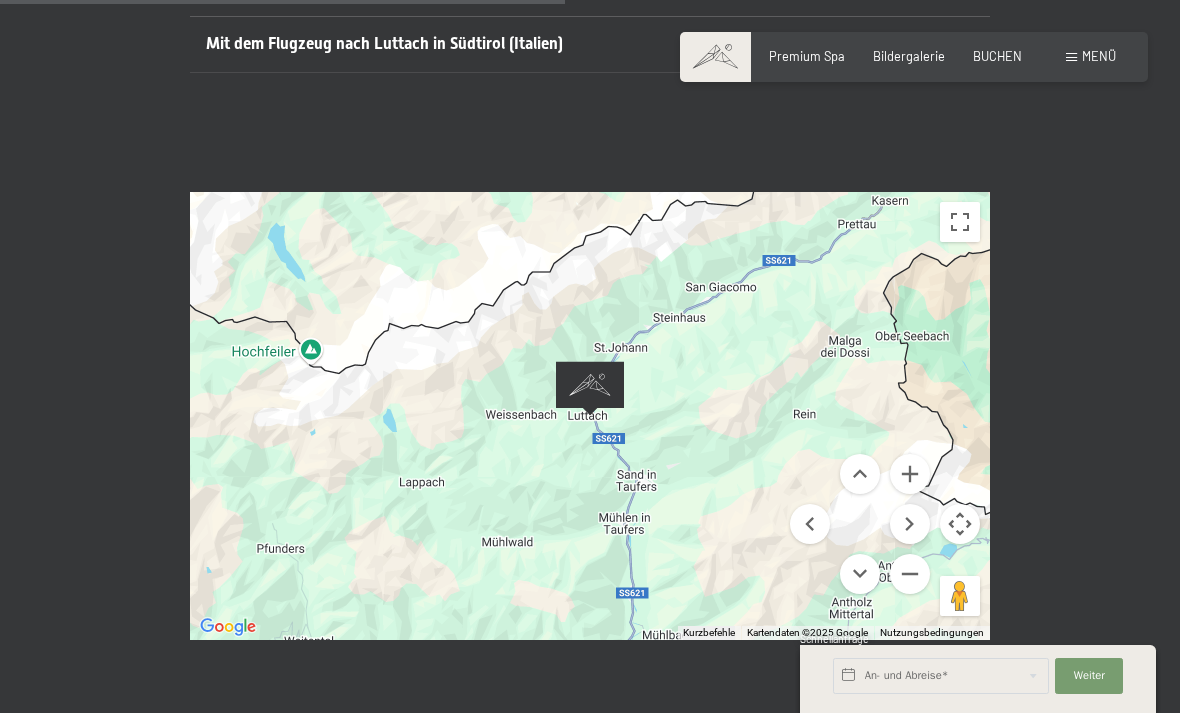 scroll, scrollTop: 993, scrollLeft: 0, axis: vertical 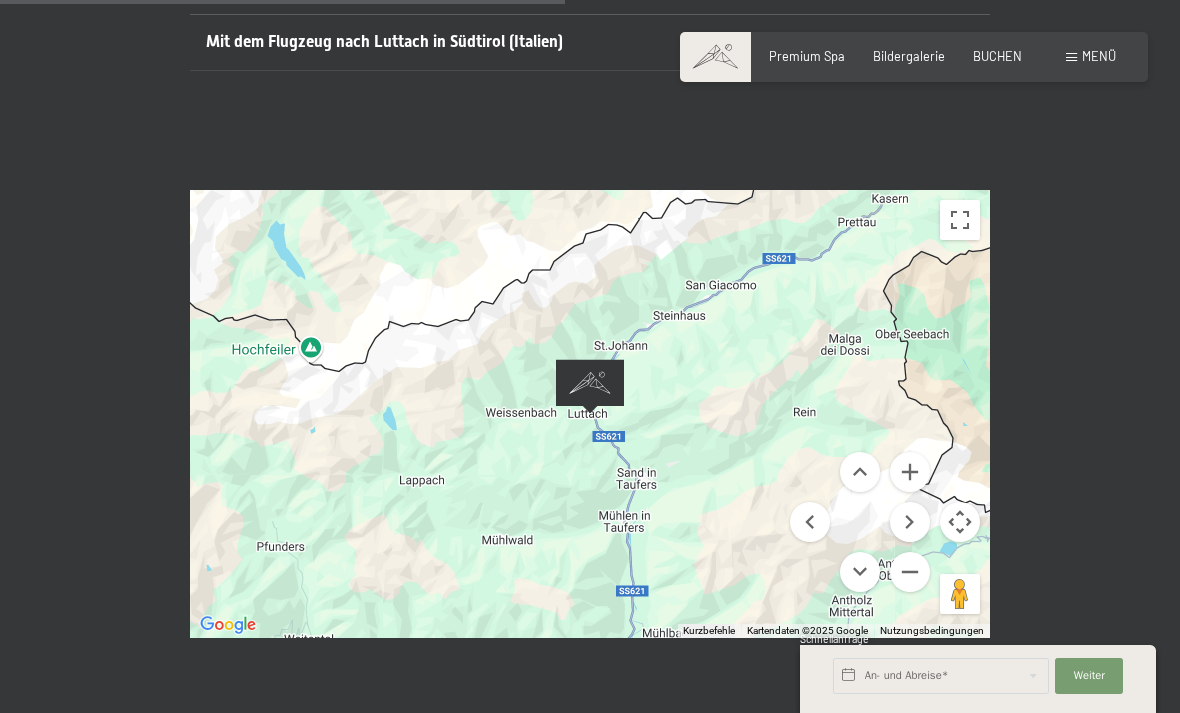 click on "Kartendaten ©2025 Google Kartendaten ©2025 Google 2 km  Klicken, um zwischen metrischen und angloamerikanischen Maßeinheiten zu wechseln Nutzungsbedingungen Fehler bei Google Maps melden" at bounding box center [590, 414] 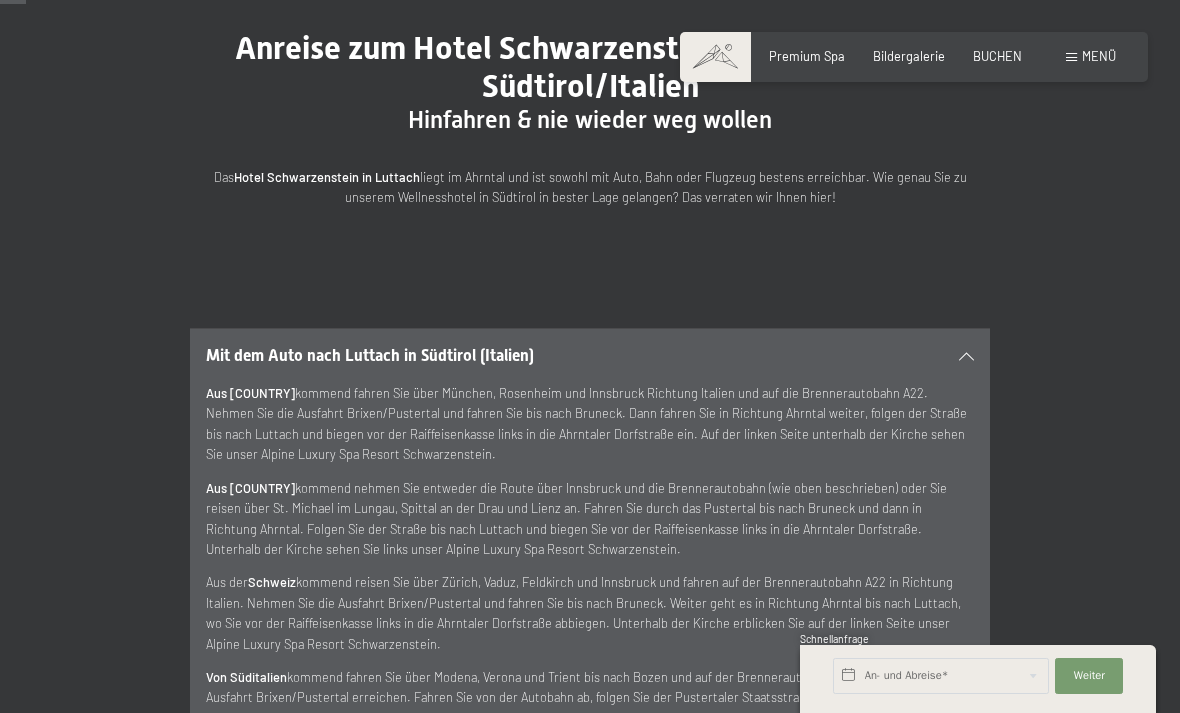 scroll, scrollTop: 0, scrollLeft: 0, axis: both 